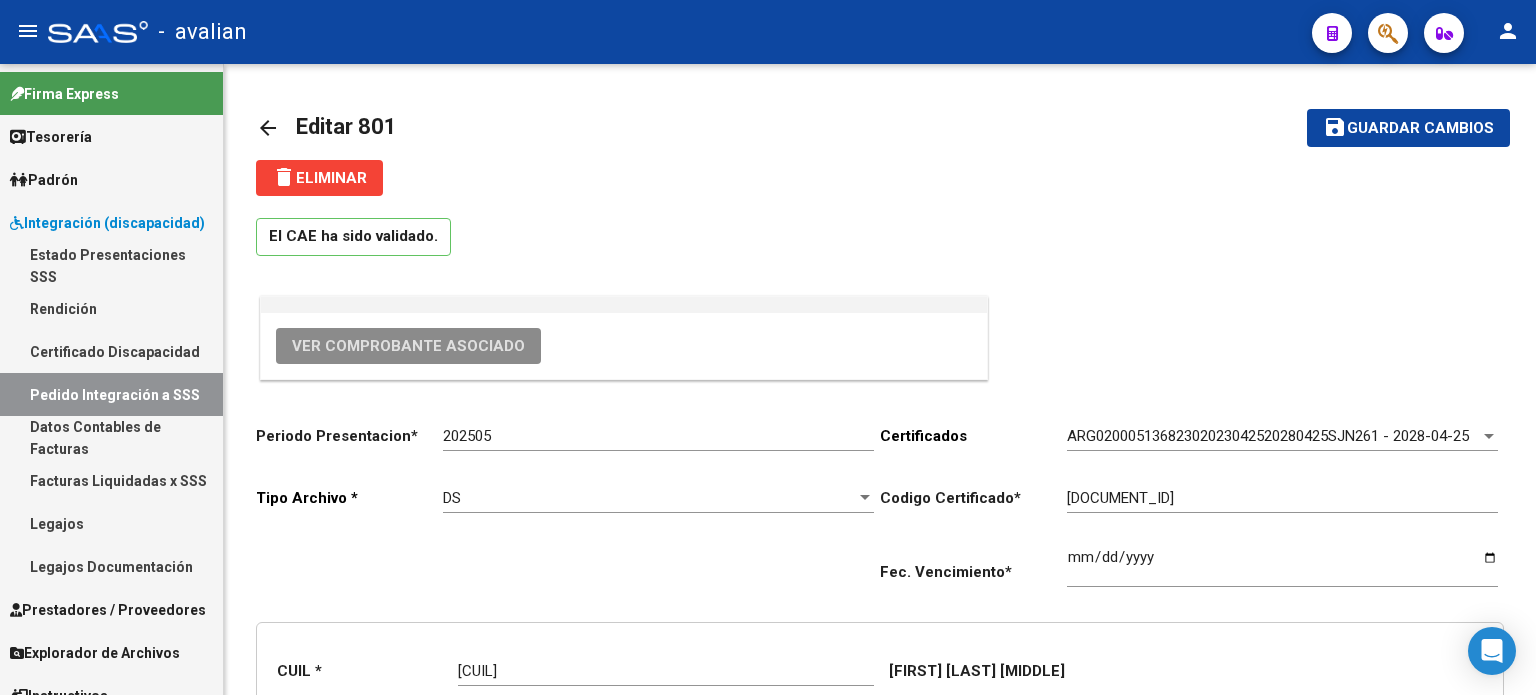scroll, scrollTop: 0, scrollLeft: 0, axis: both 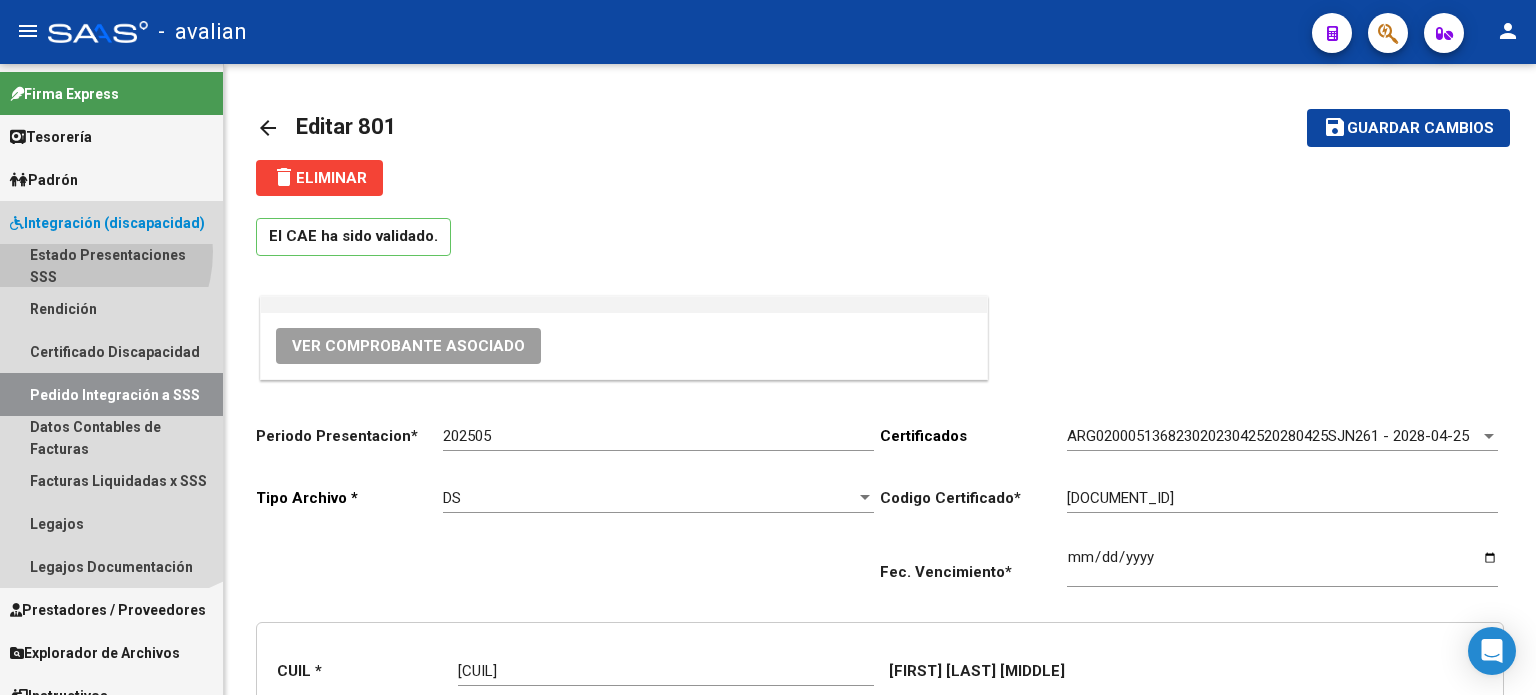 click on "Estado Presentaciones SSS" at bounding box center [111, 265] 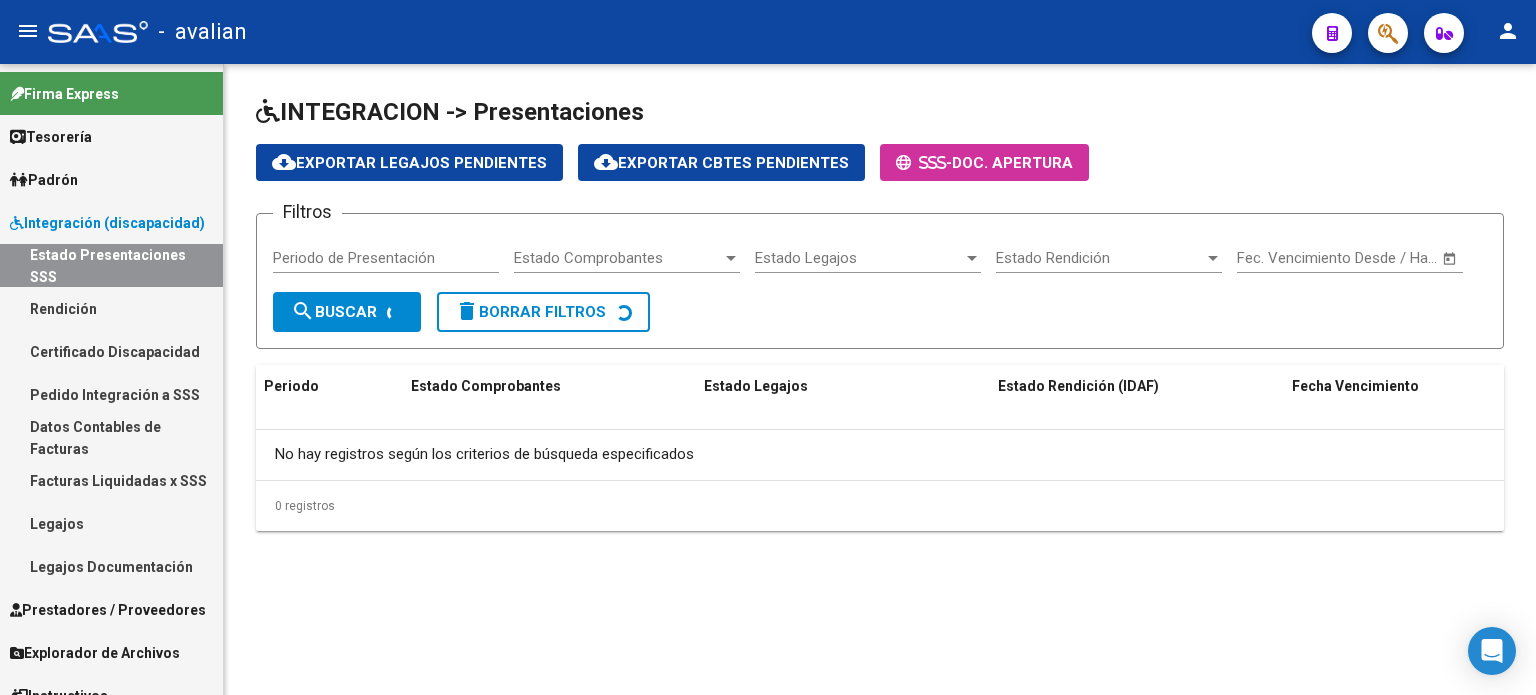 click on "Integración (discapacidad)" at bounding box center [107, 223] 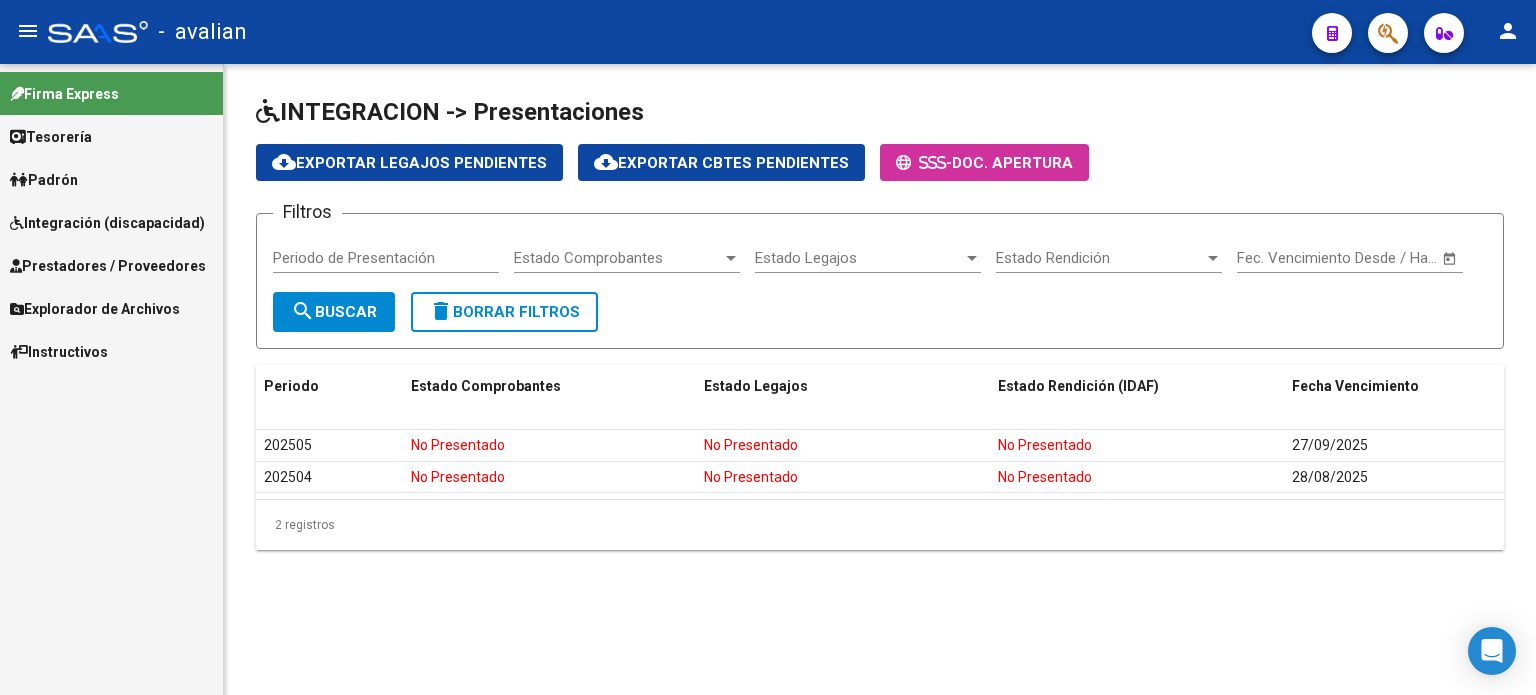 click on "Prestadores / Proveedores" at bounding box center [108, 266] 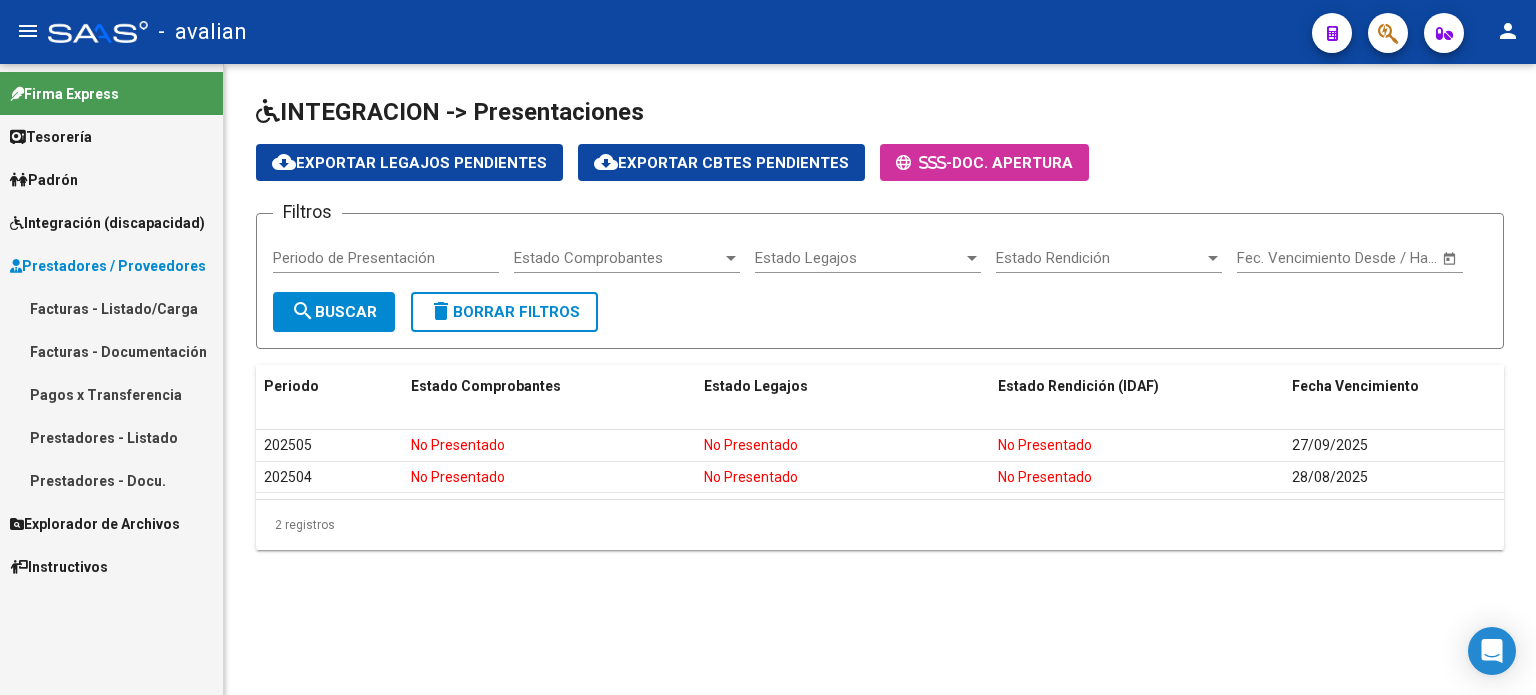 click on "Facturas - Listado/Carga" at bounding box center (111, 308) 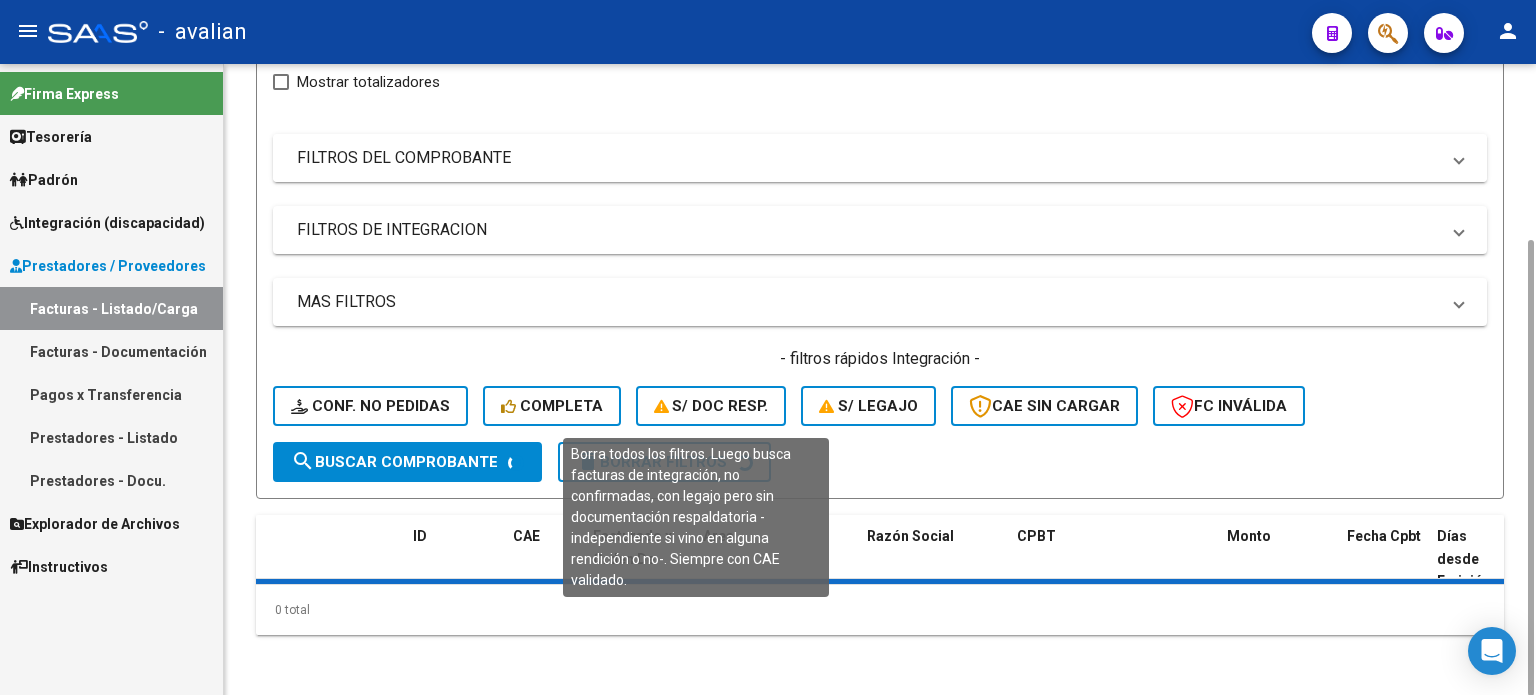 scroll, scrollTop: 244, scrollLeft: 0, axis: vertical 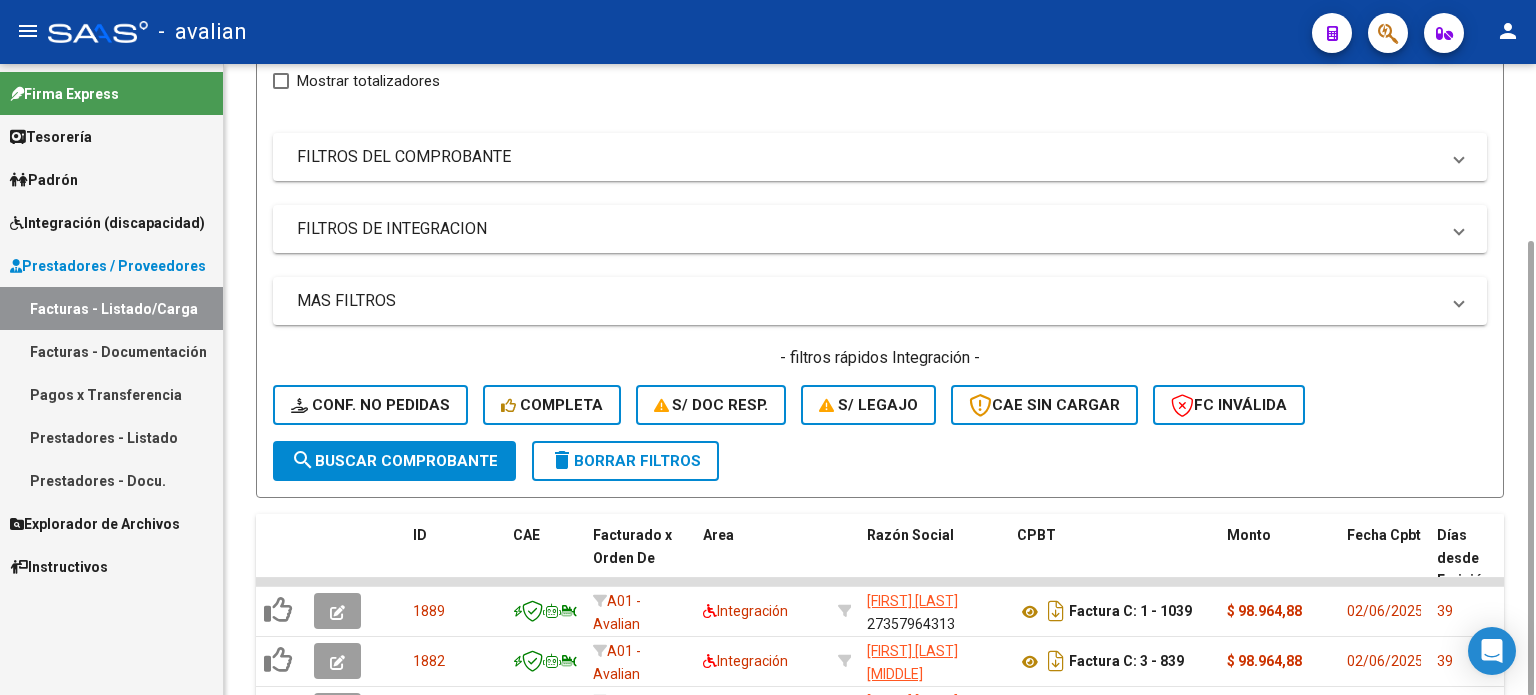 click on "delete  Borrar Filtros" 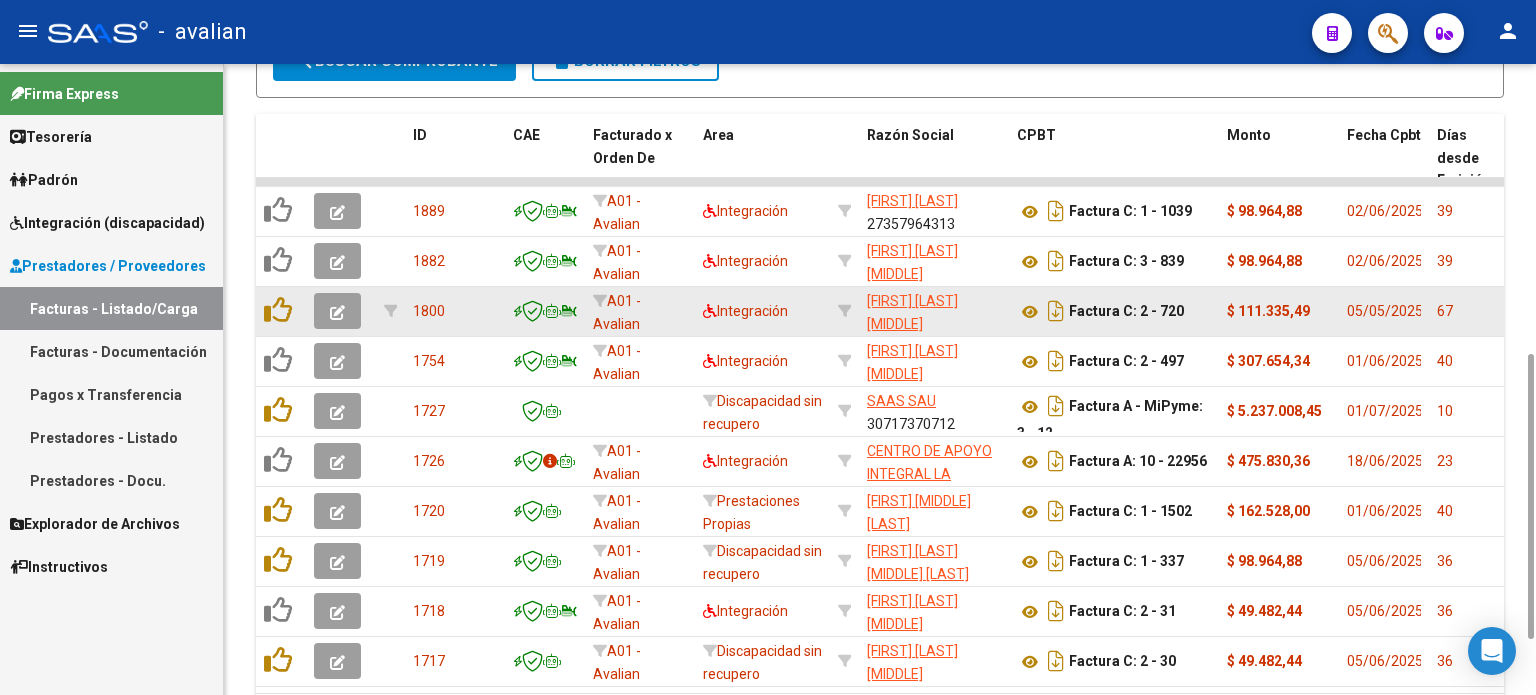 scroll, scrollTop: 511, scrollLeft: 0, axis: vertical 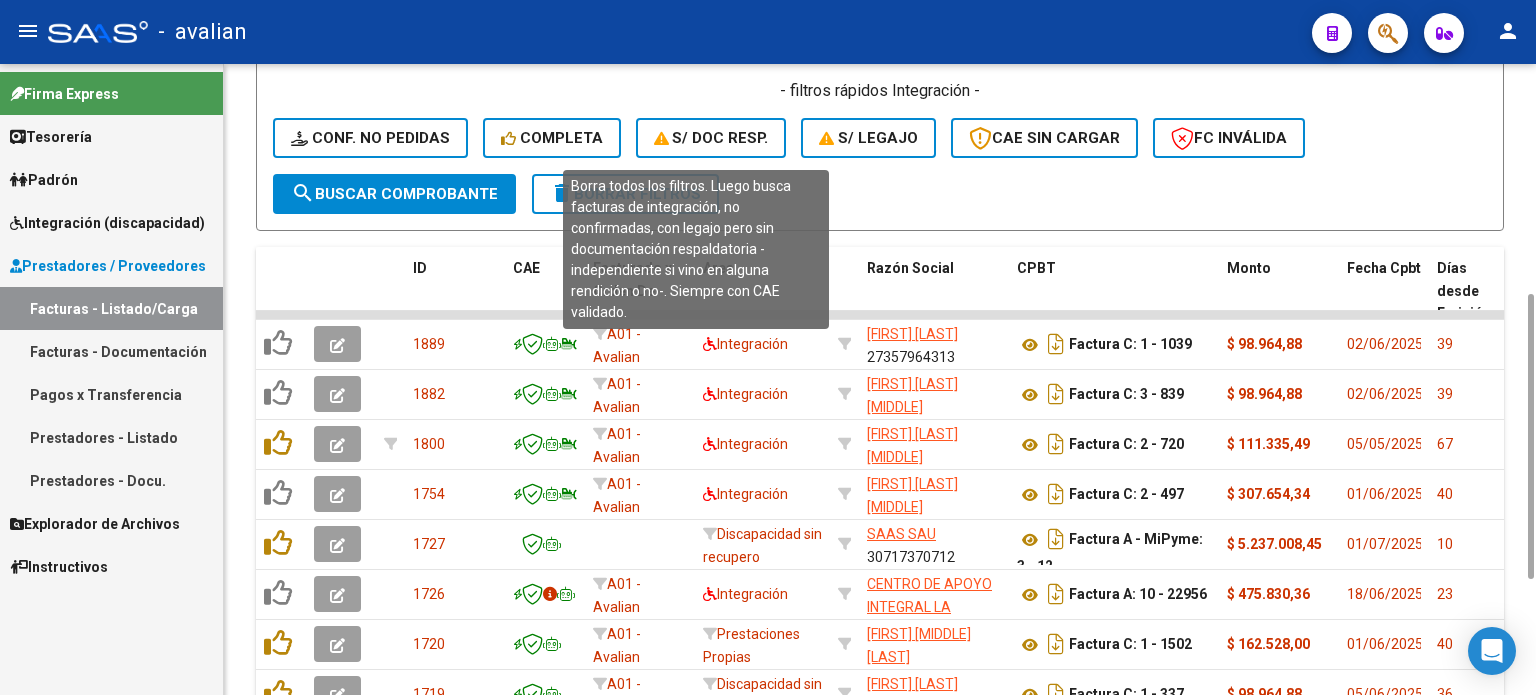 click on "S/ Doc Resp." 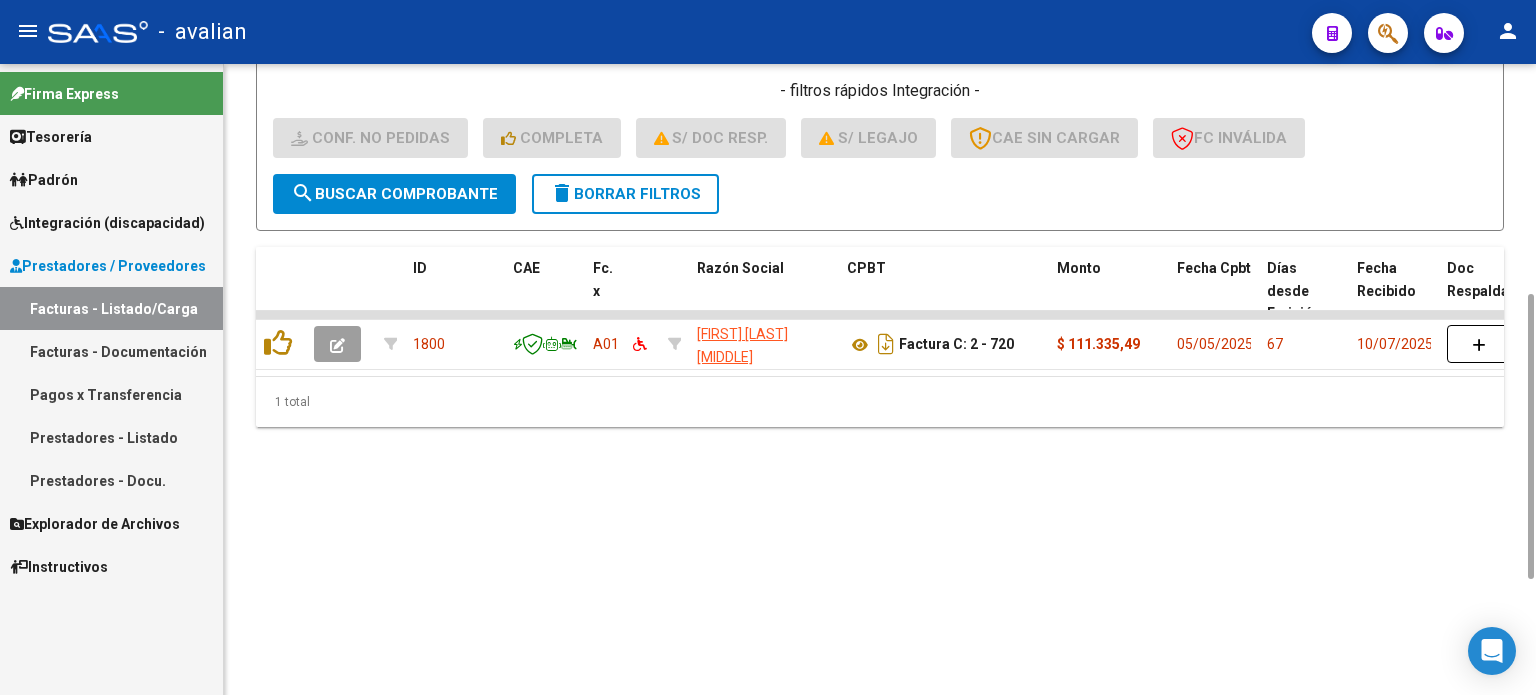 click on "delete  Borrar Filtros" 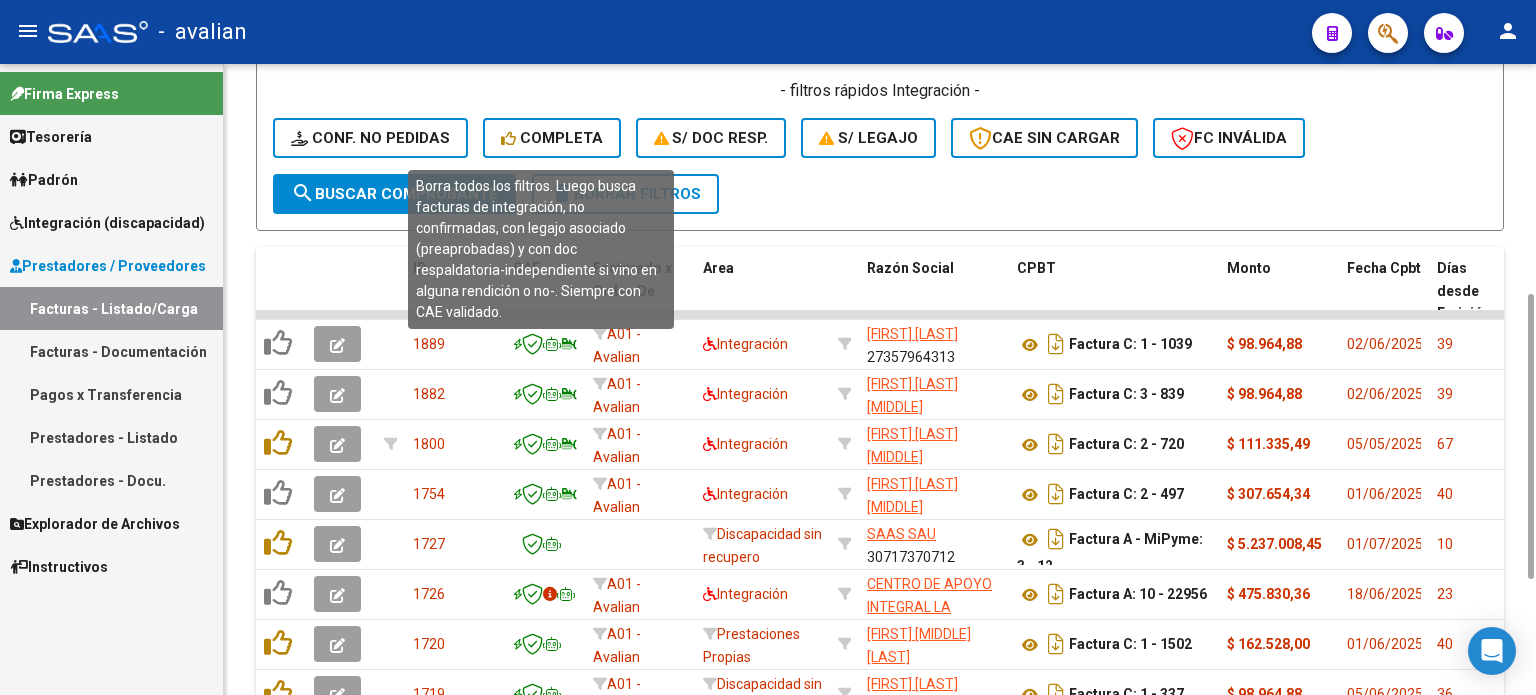 click on "Completa" 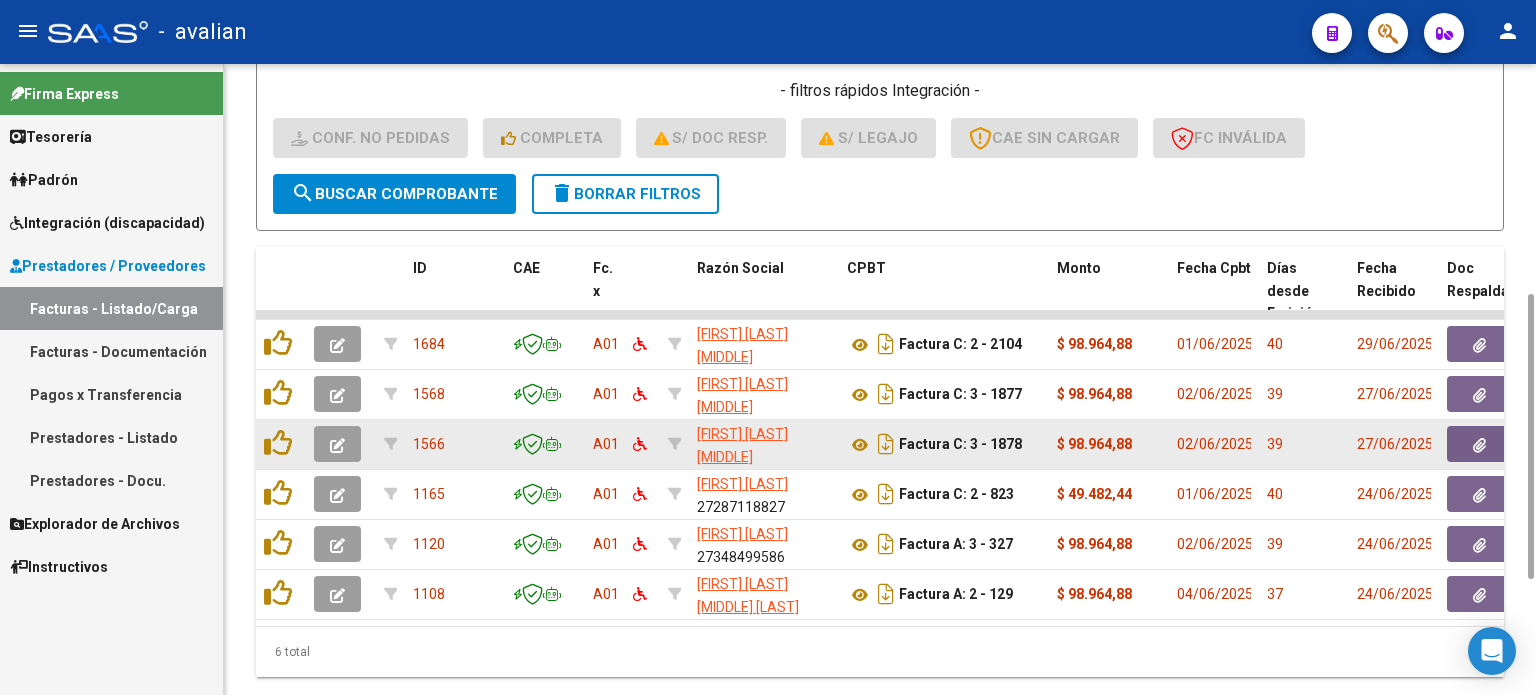 scroll, scrollTop: 568, scrollLeft: 0, axis: vertical 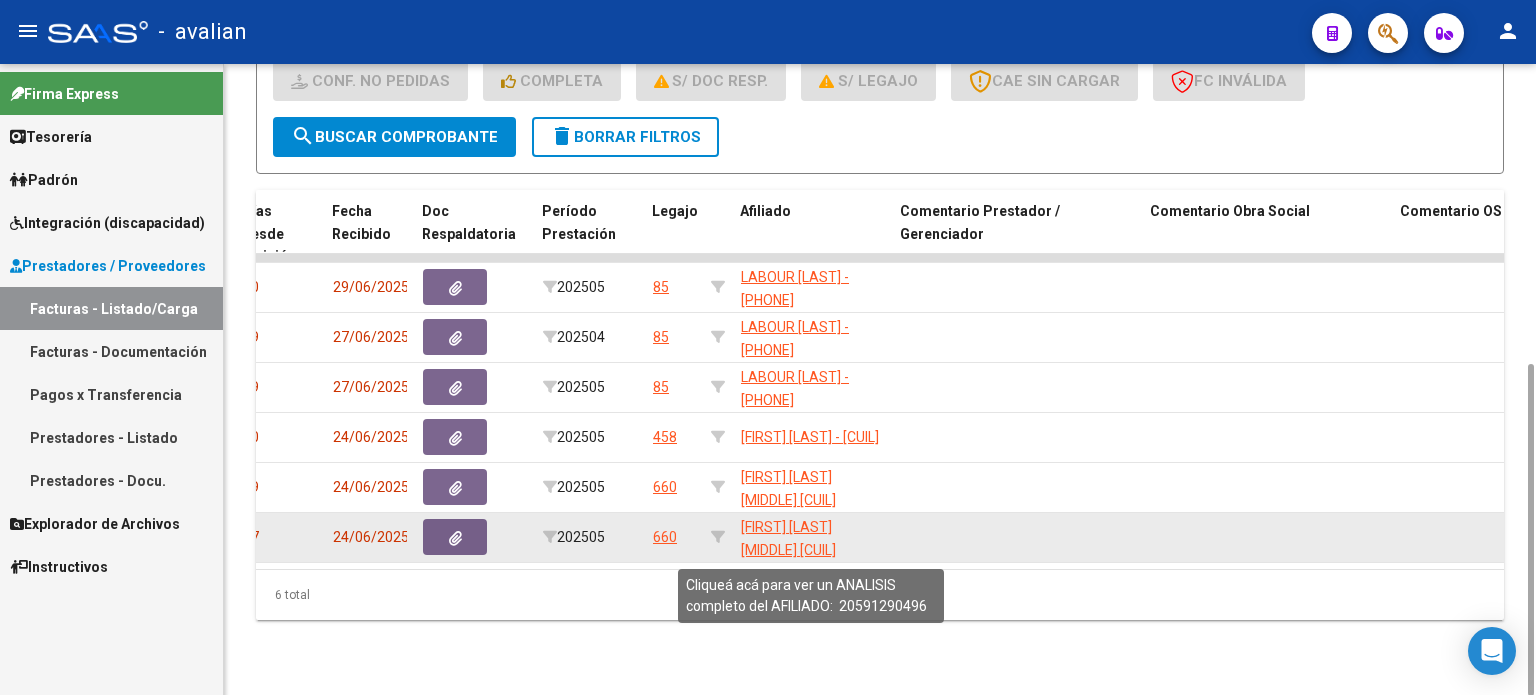 click on "[FIRST] [LAST] [MIDDLE] [CUIL]" 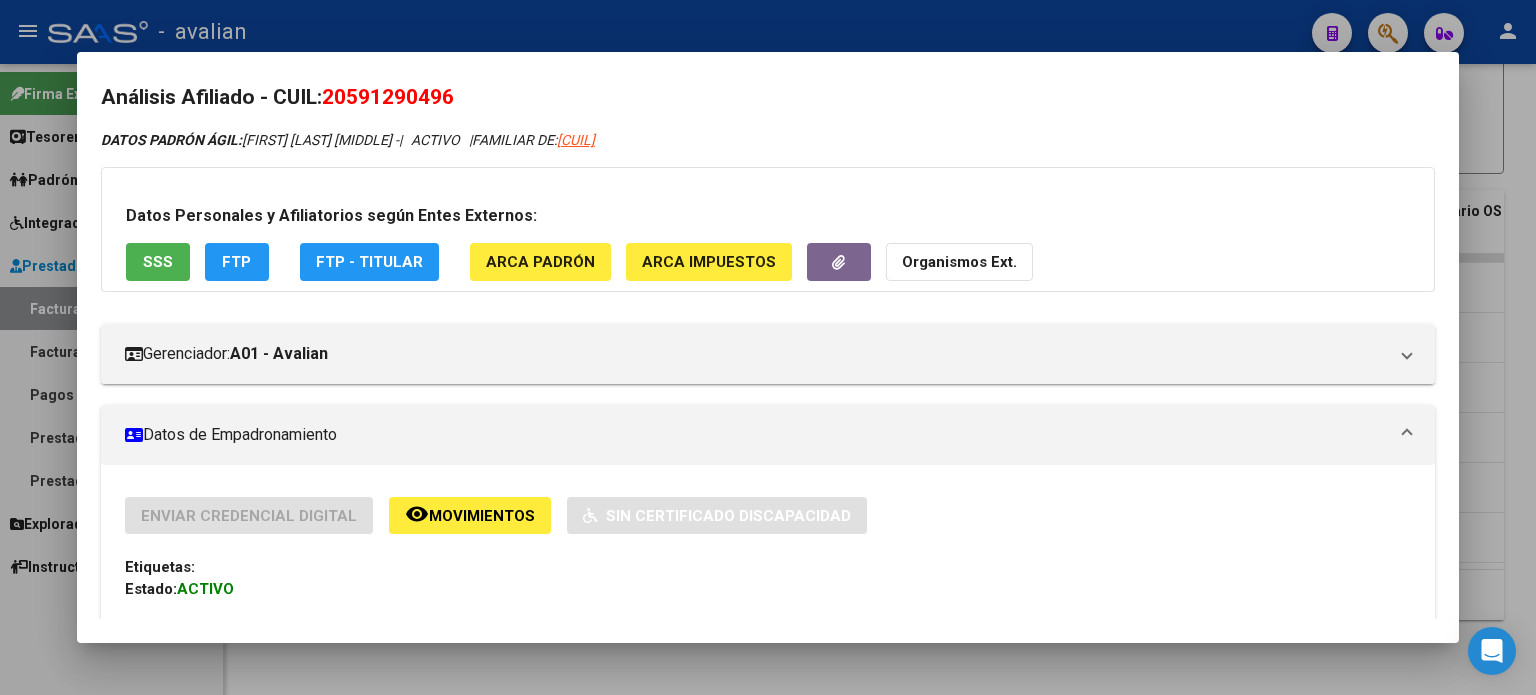 scroll, scrollTop: 0, scrollLeft: 0, axis: both 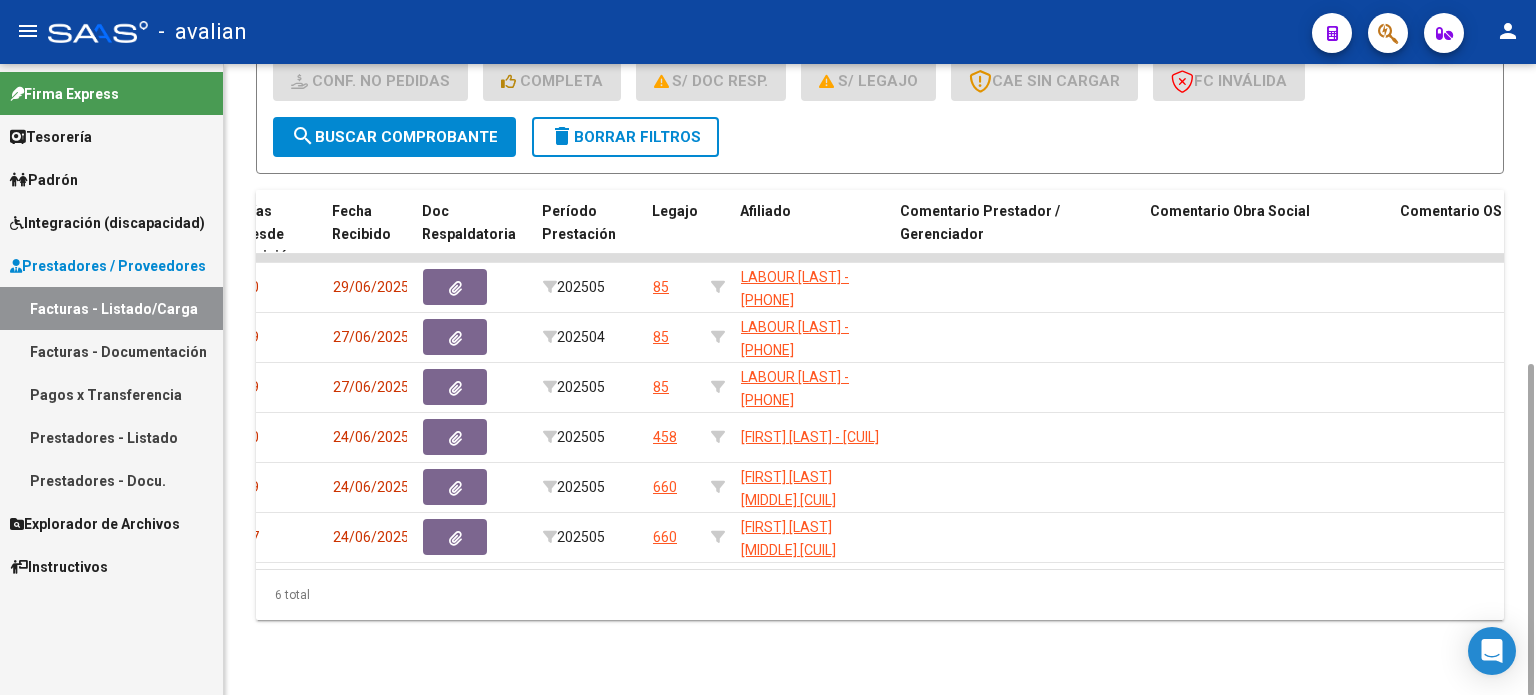 click on "delete  Borrar Filtros" 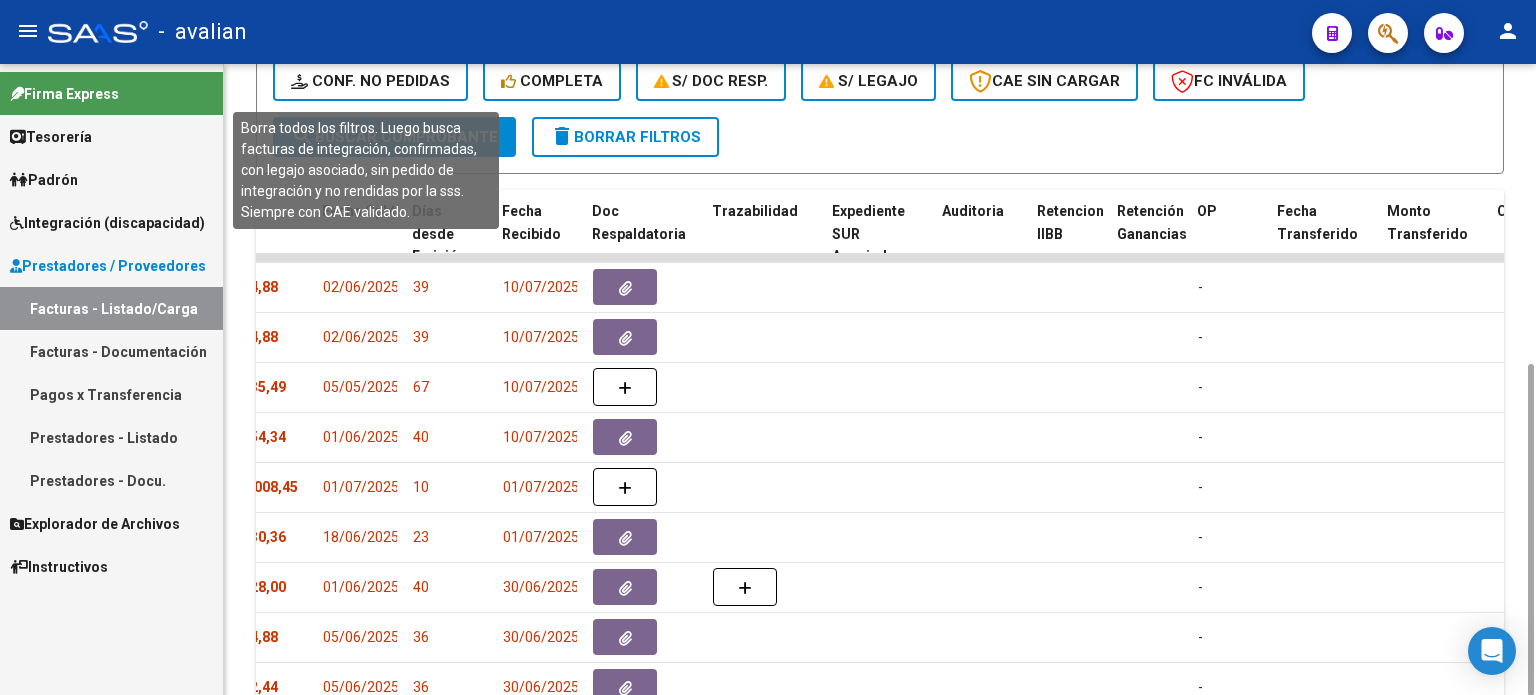 click on "Conf. no pedidas" 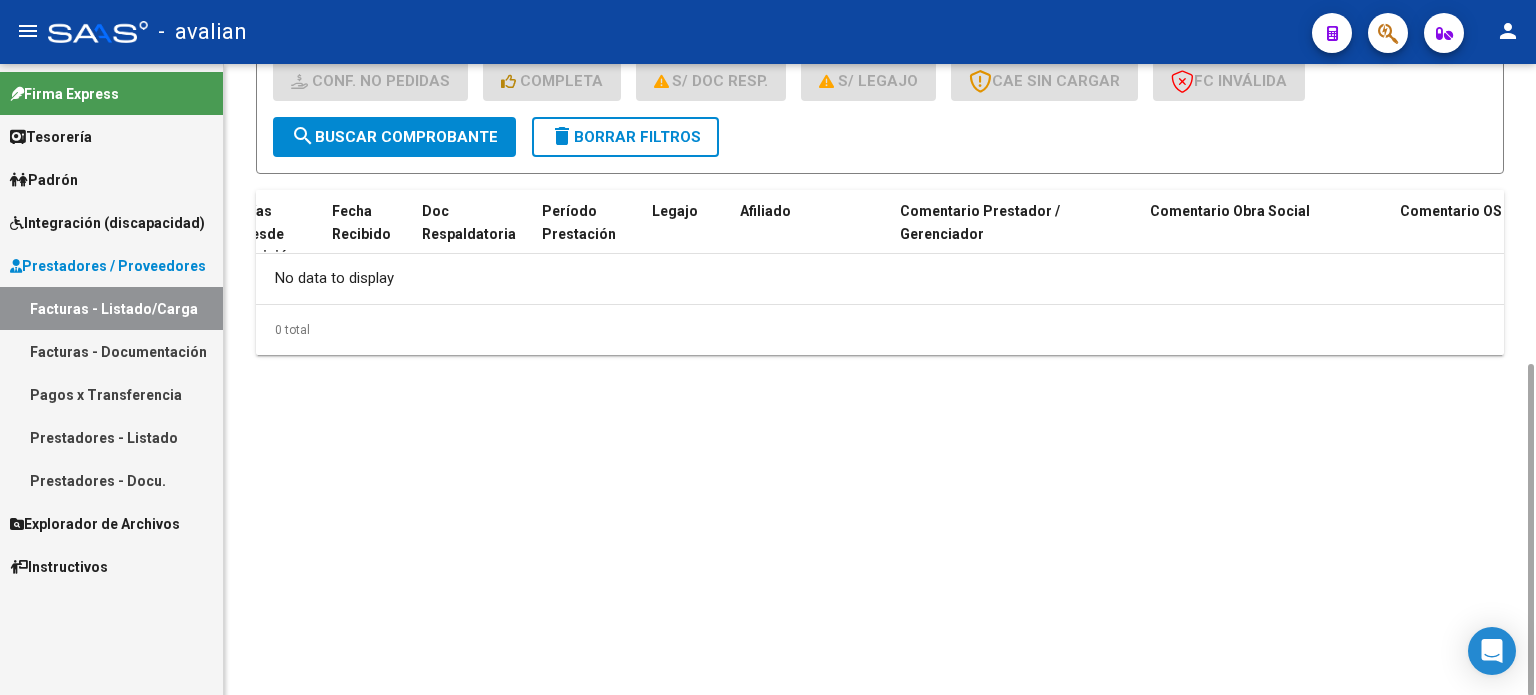 scroll, scrollTop: 0, scrollLeft: 0, axis: both 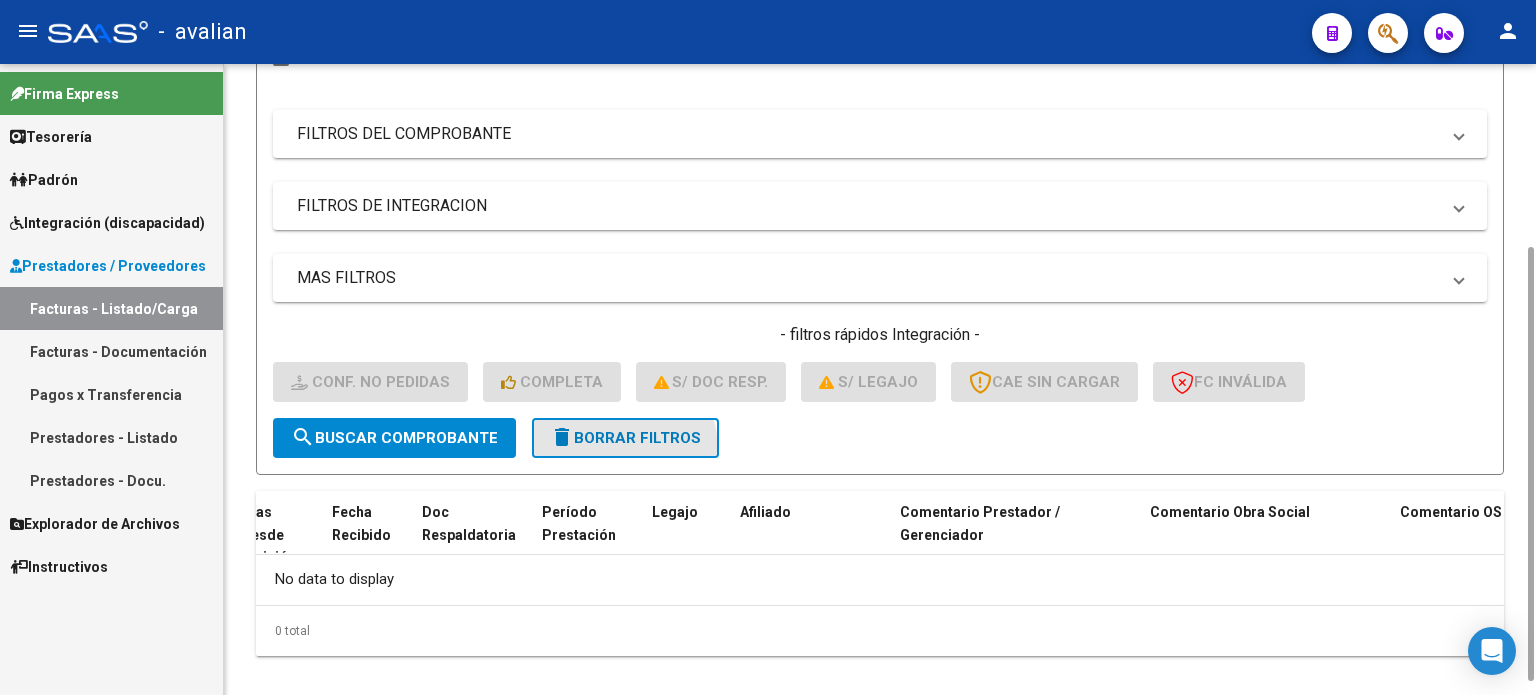 click on "delete  Borrar Filtros" 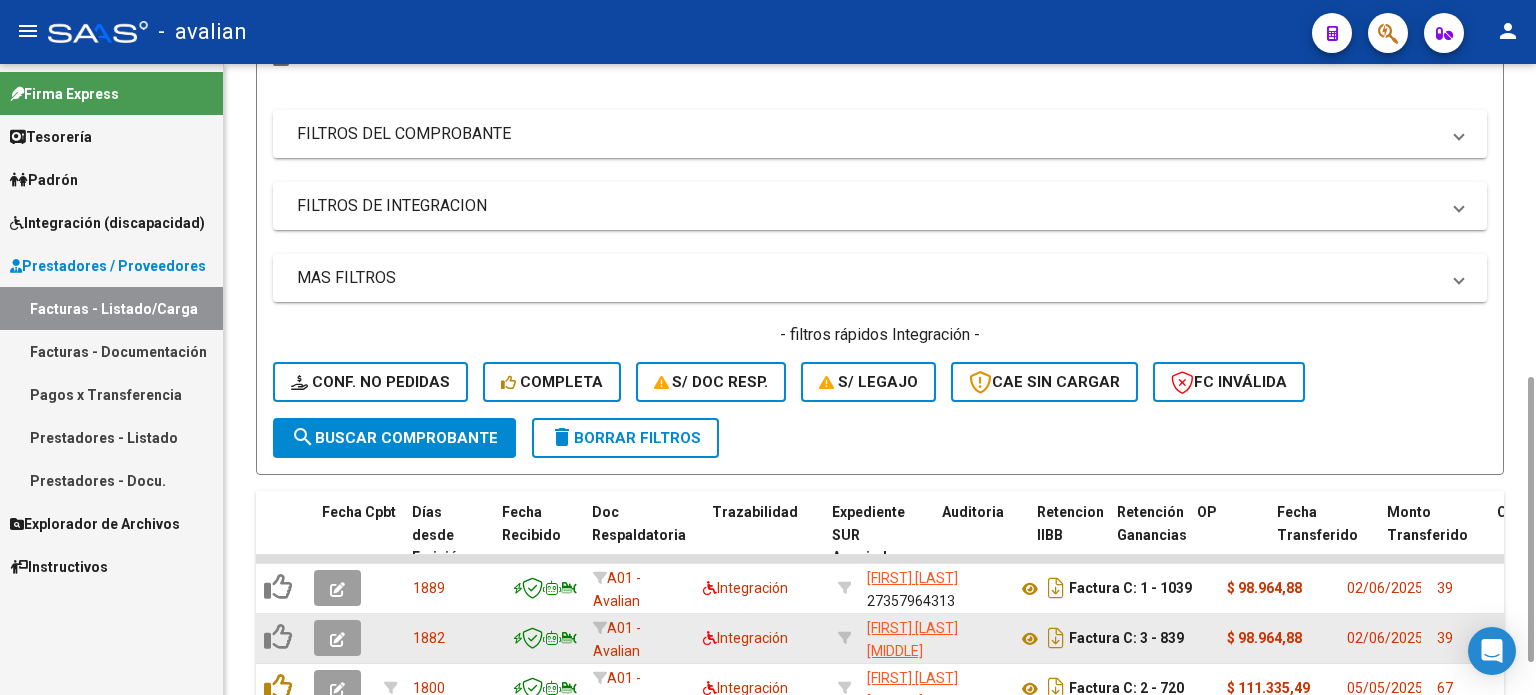 scroll, scrollTop: 768, scrollLeft: 0, axis: vertical 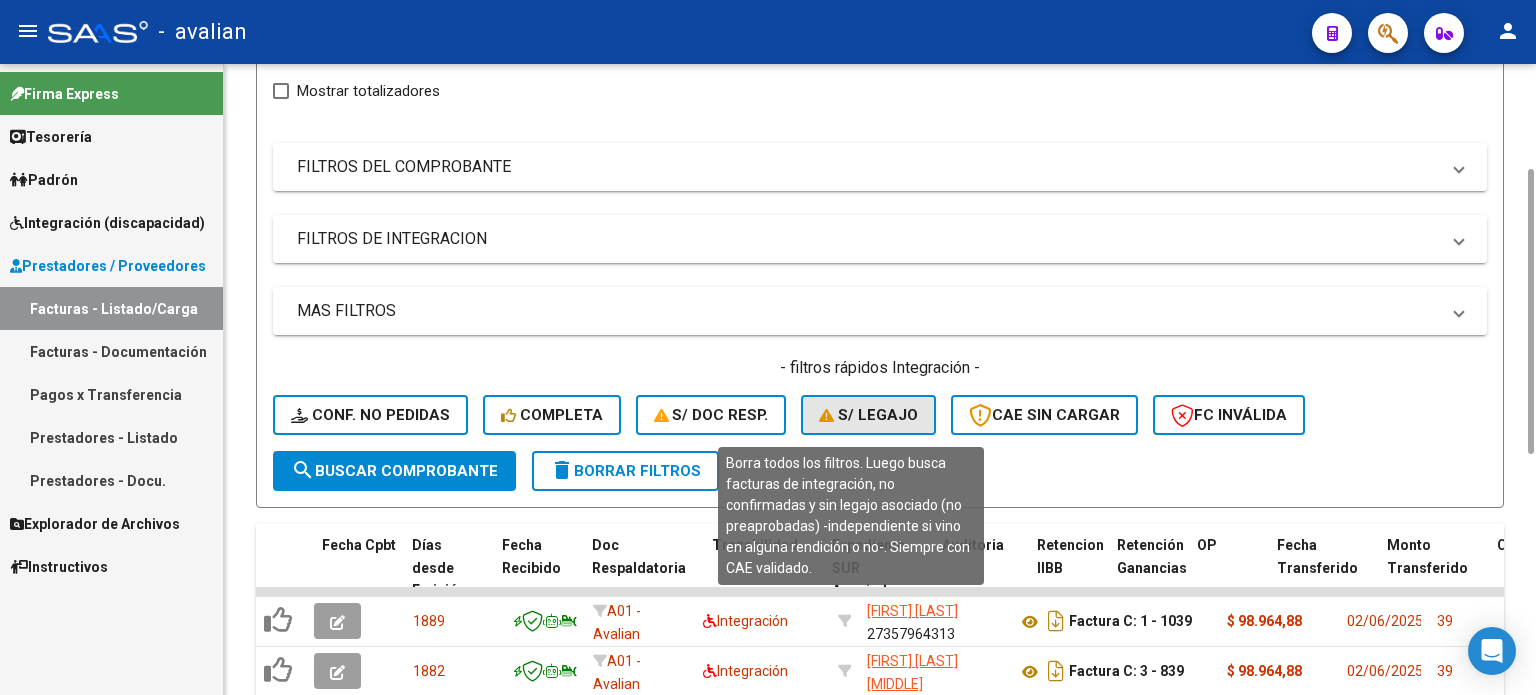 click on "S/ legajo" 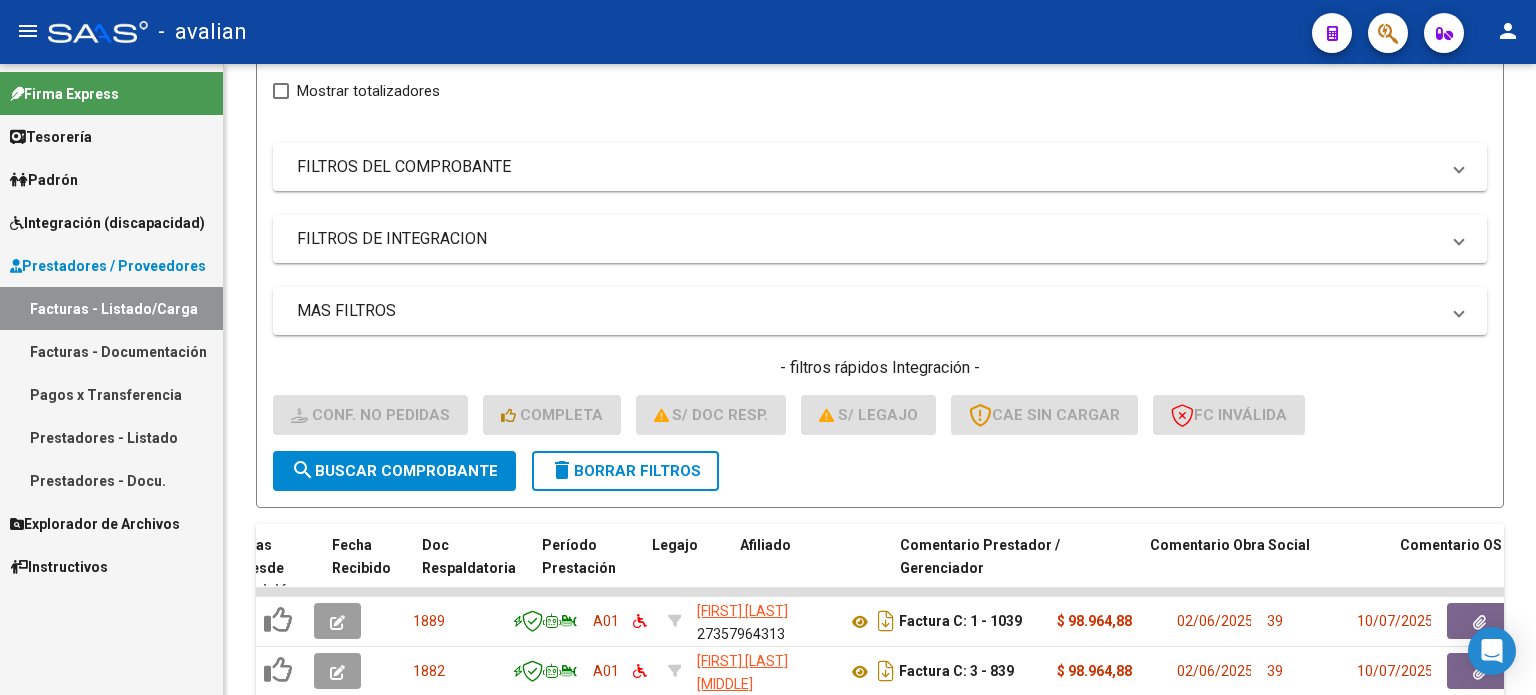 scroll, scrollTop: 768, scrollLeft: 0, axis: vertical 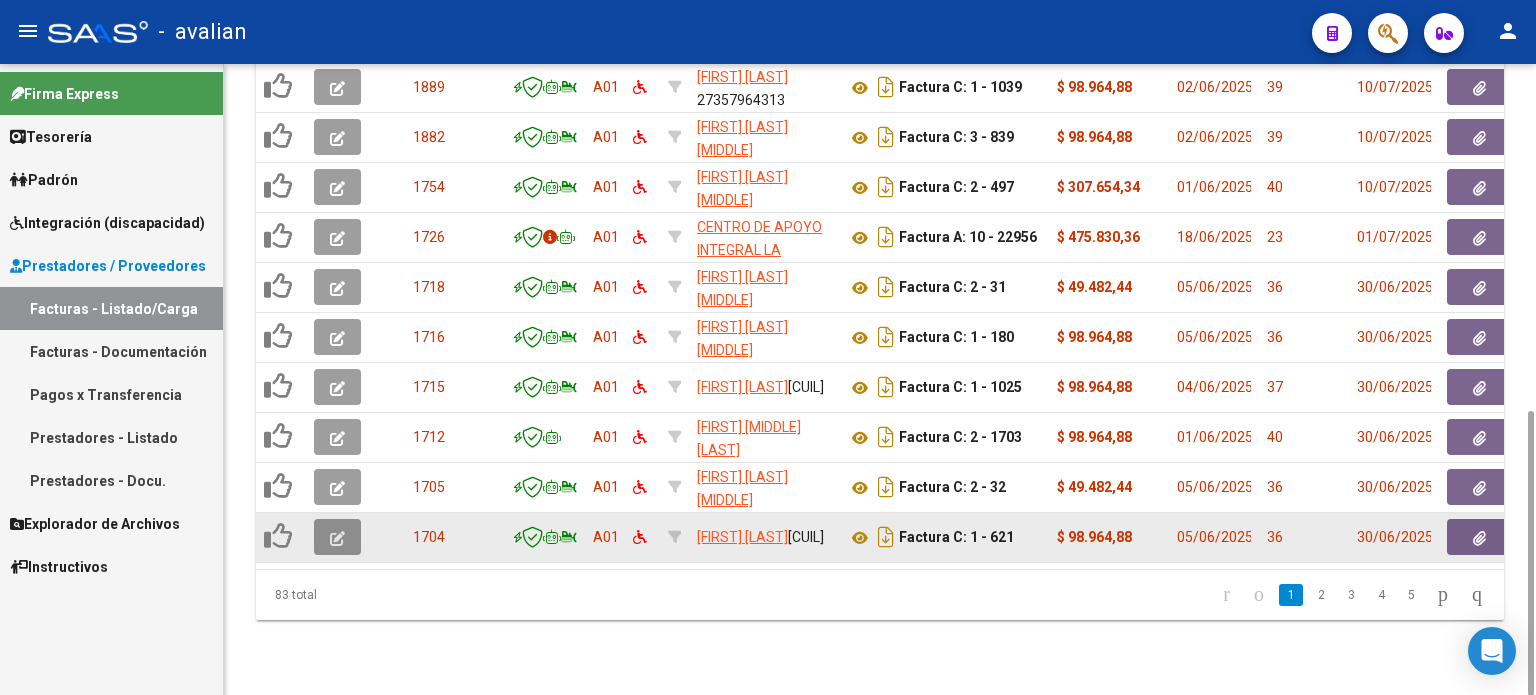 click 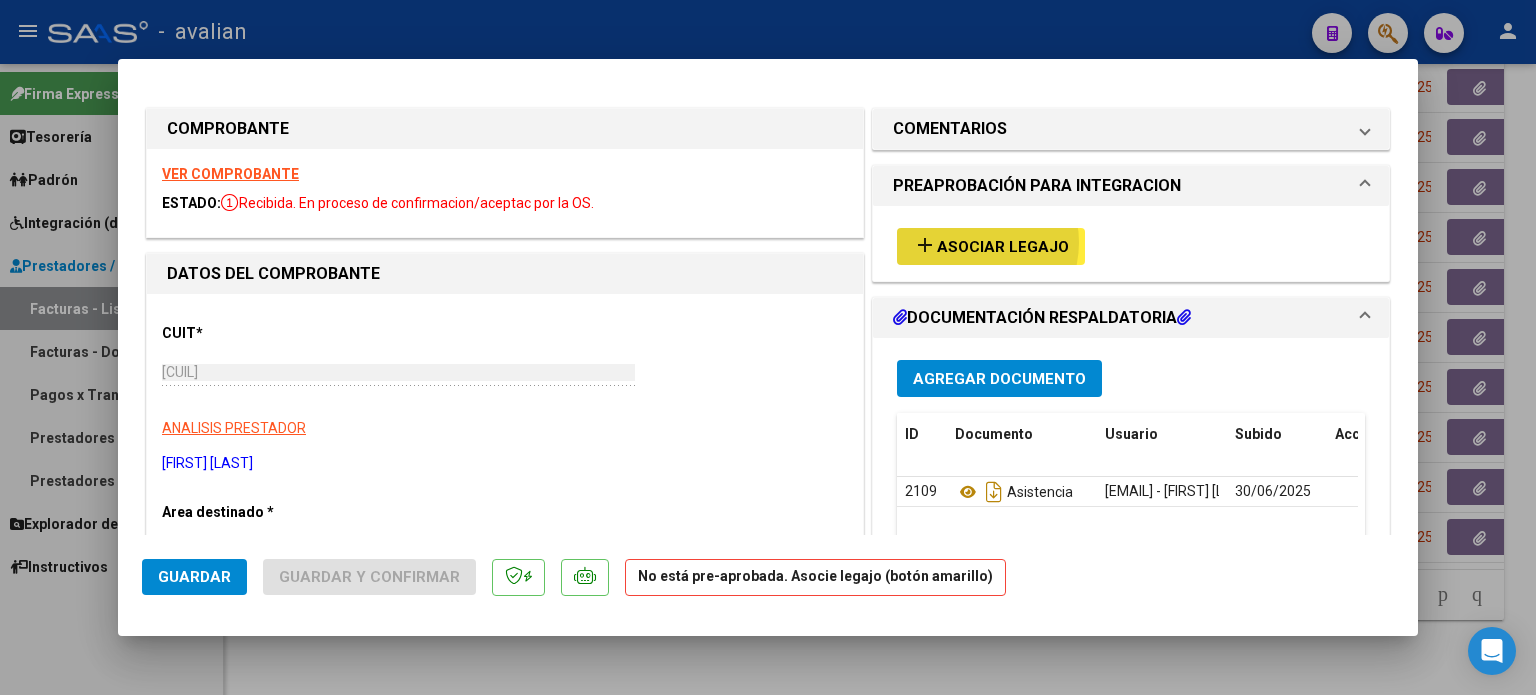 click on "Asociar Legajo" at bounding box center (1003, 247) 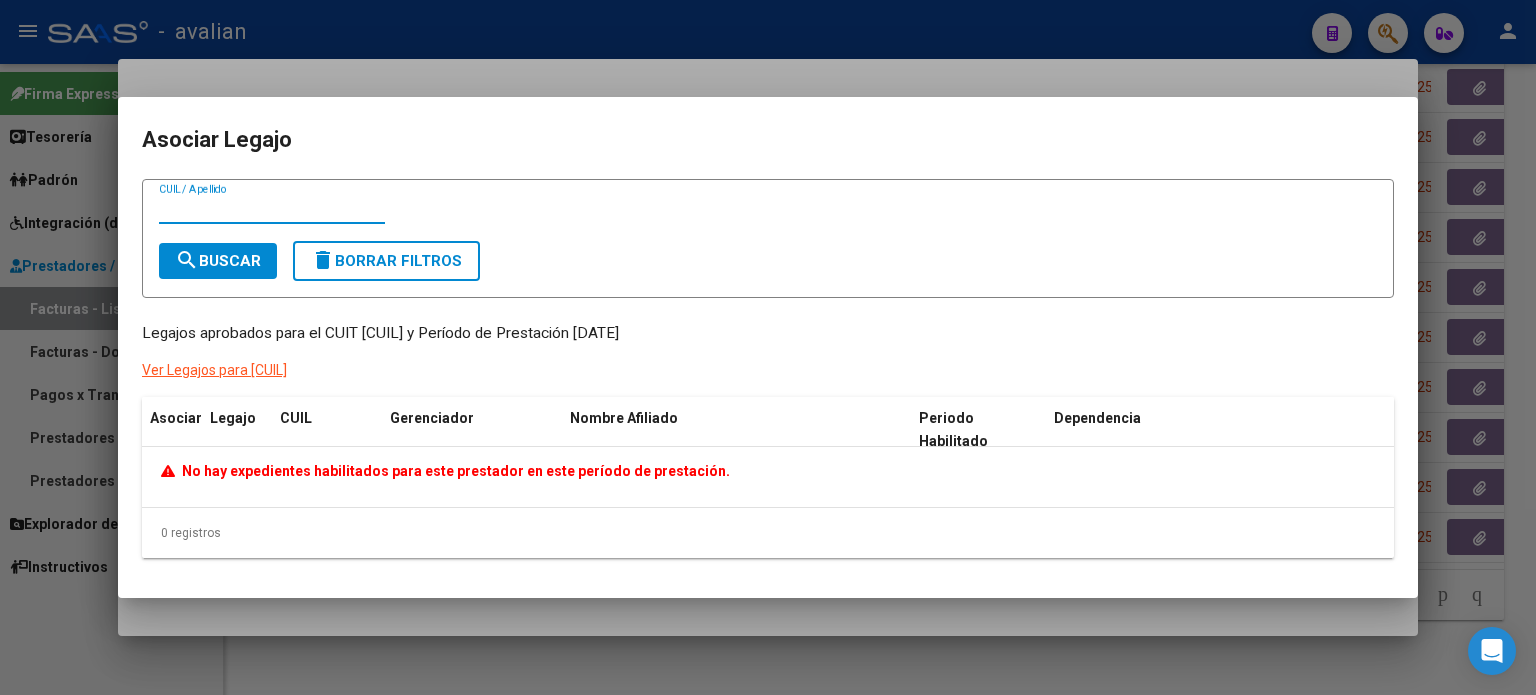 type 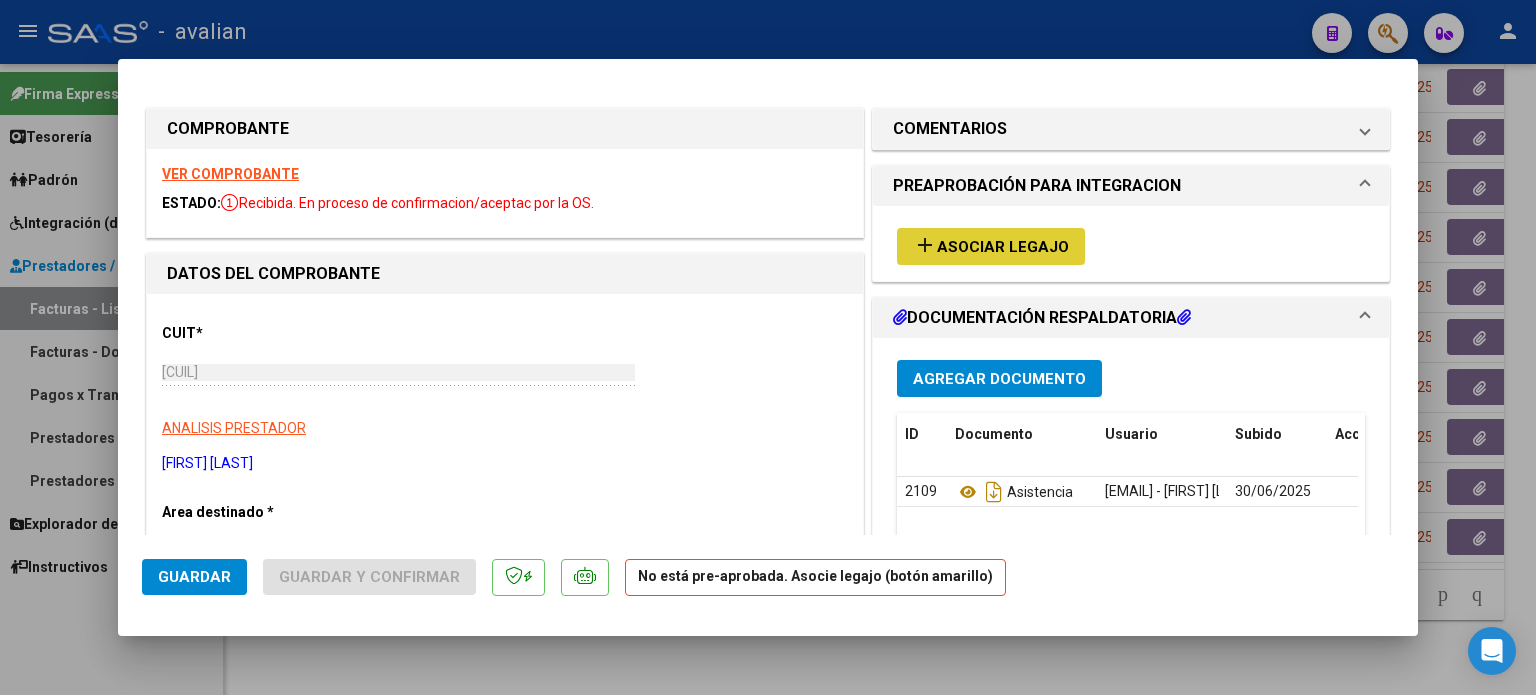 click on "VER COMPROBANTE" at bounding box center (230, 174) 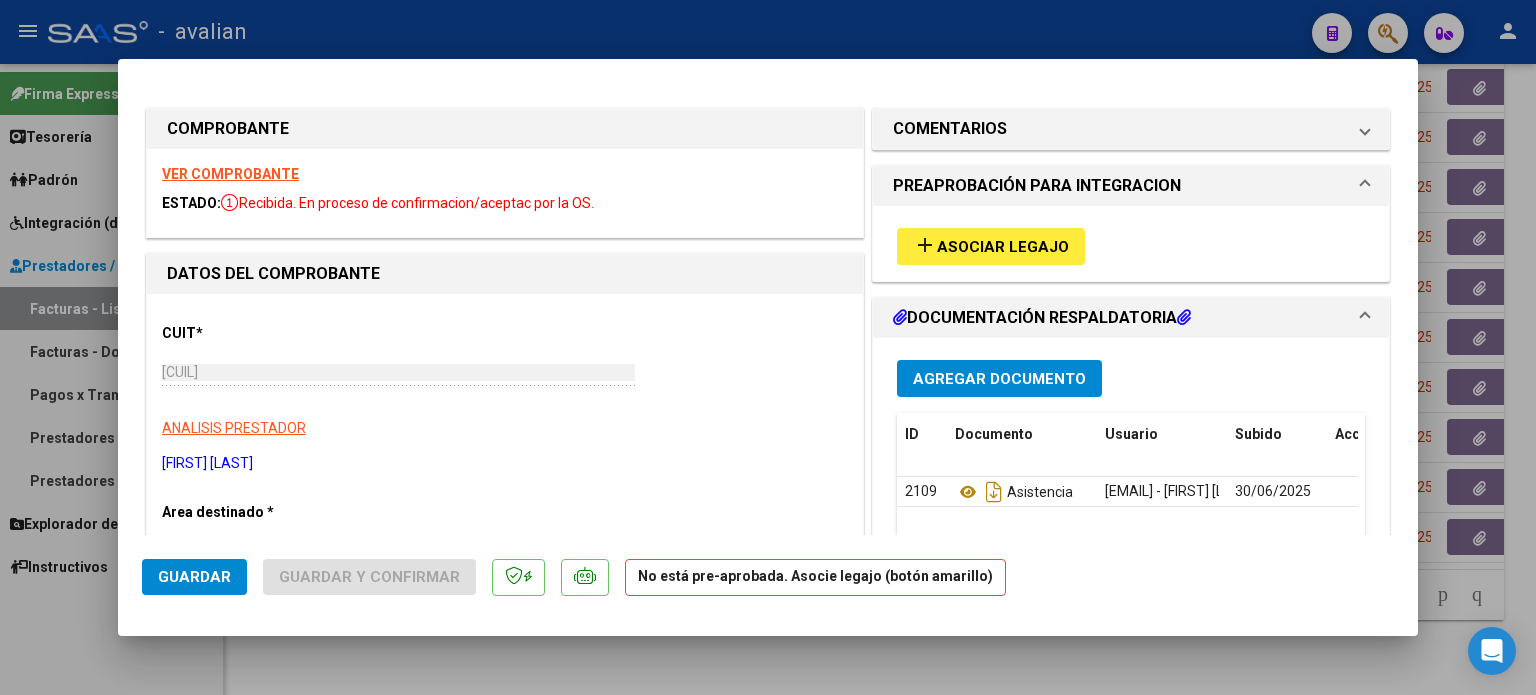 type 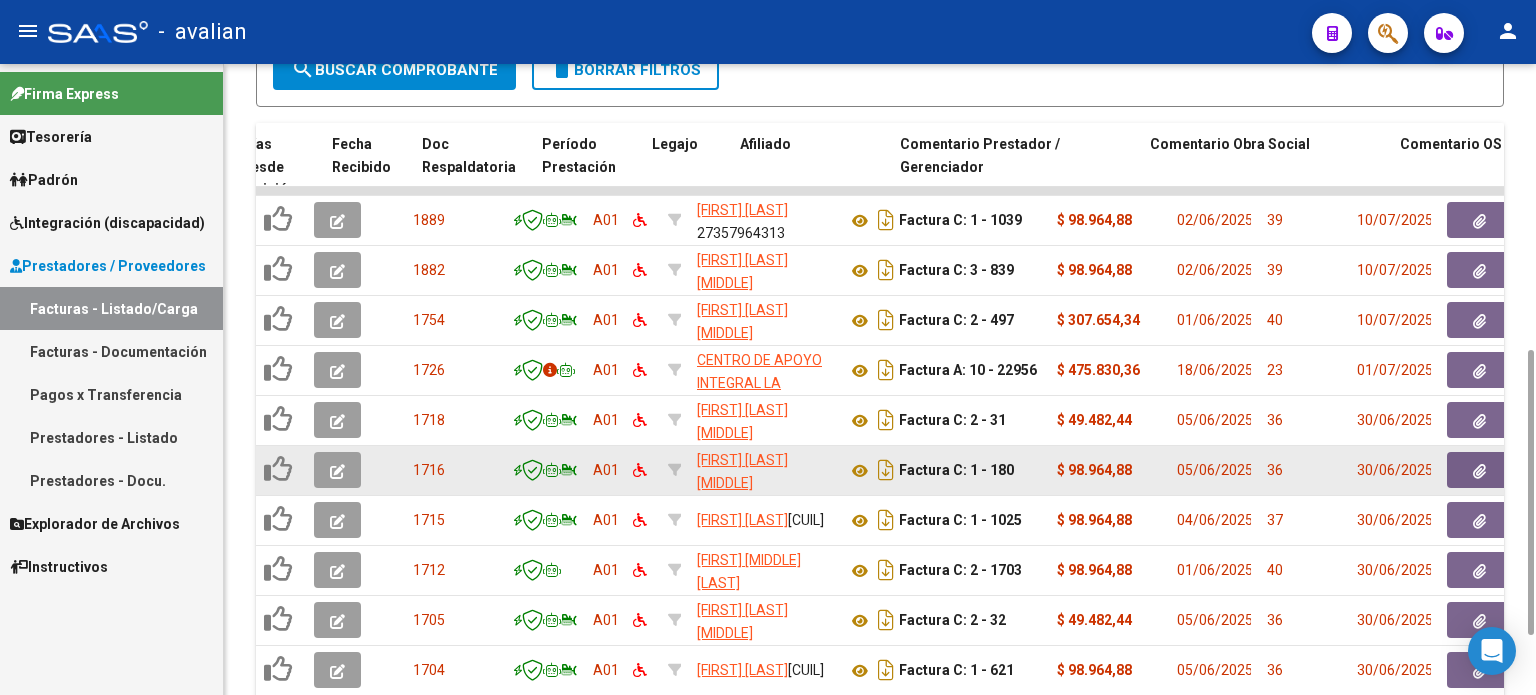 scroll, scrollTop: 768, scrollLeft: 0, axis: vertical 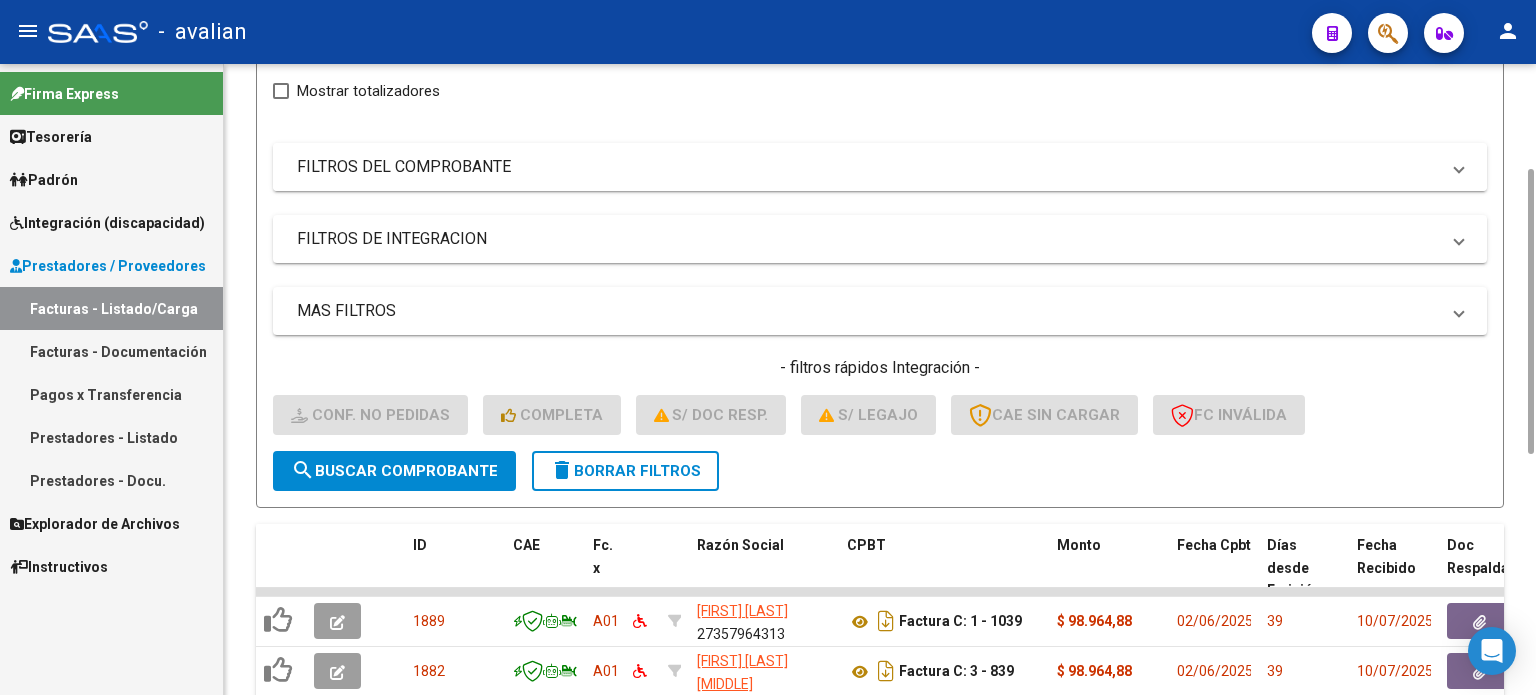 click on "FILTROS DEL COMPROBANTE" at bounding box center [868, 167] 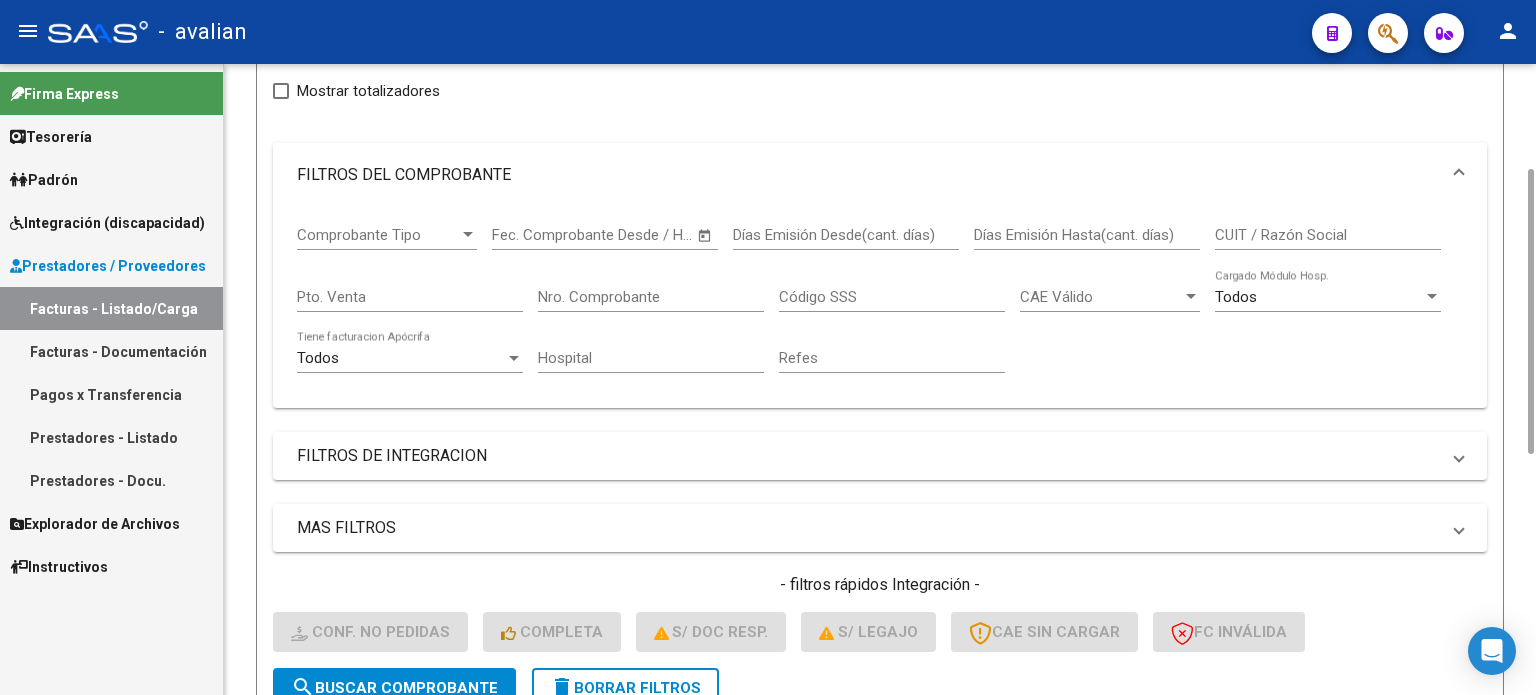 click on "CUIT / Razón Social" at bounding box center [1328, 235] 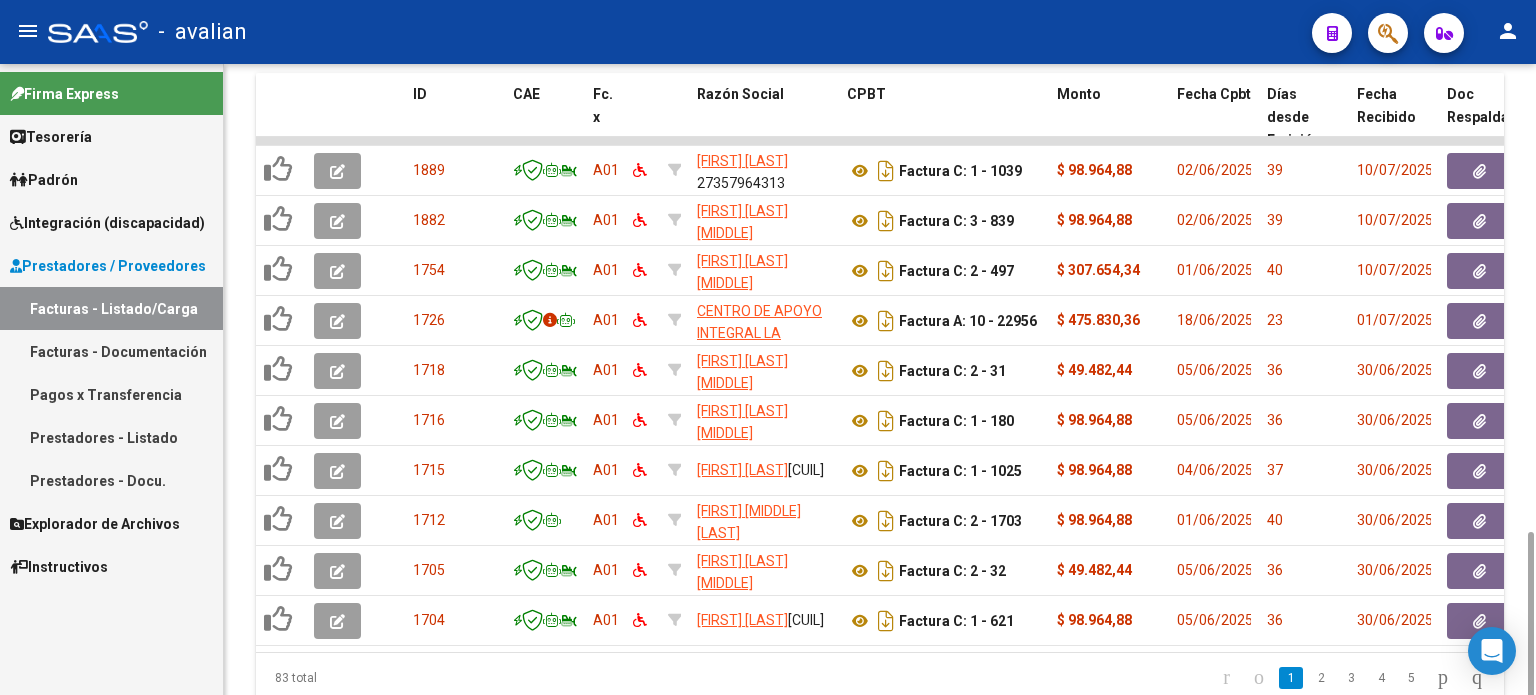 scroll, scrollTop: 985, scrollLeft: 0, axis: vertical 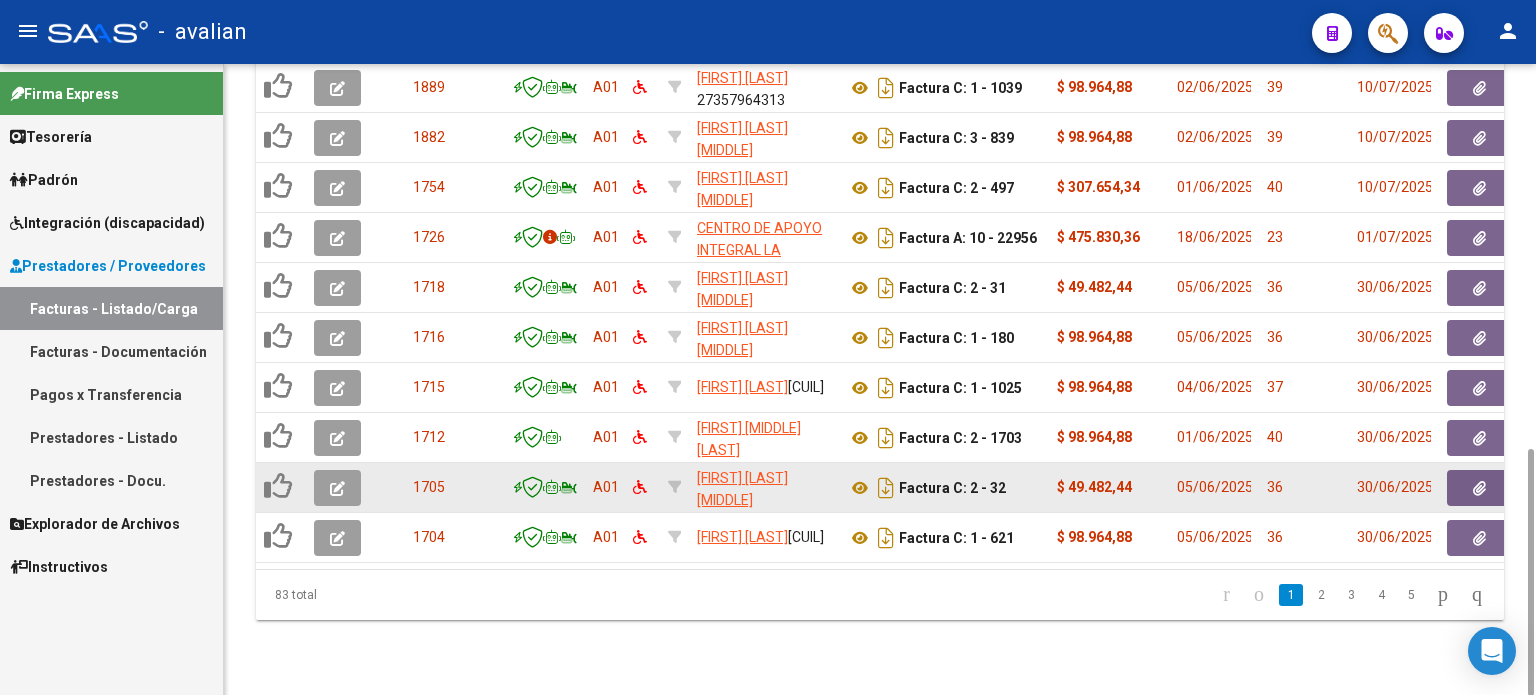 click 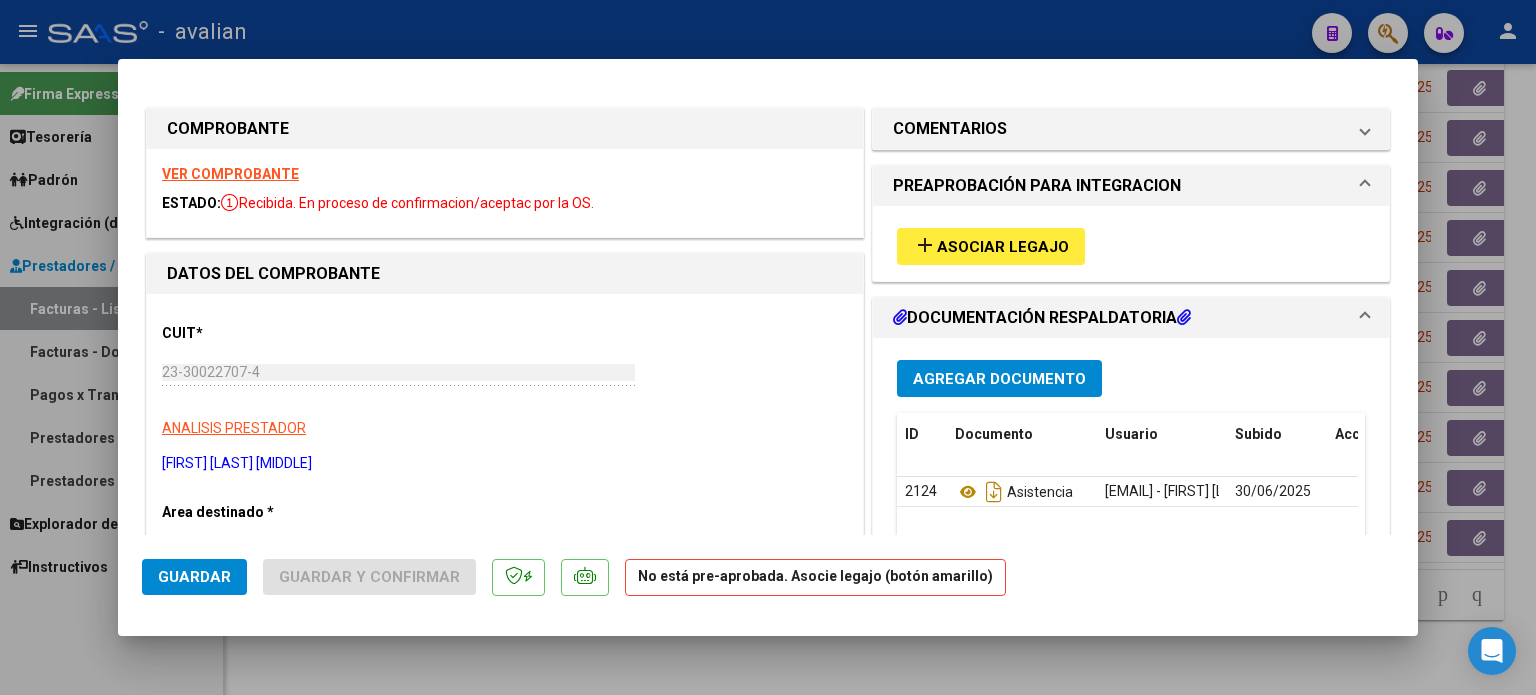 click on "Asociar Legajo" at bounding box center (1003, 247) 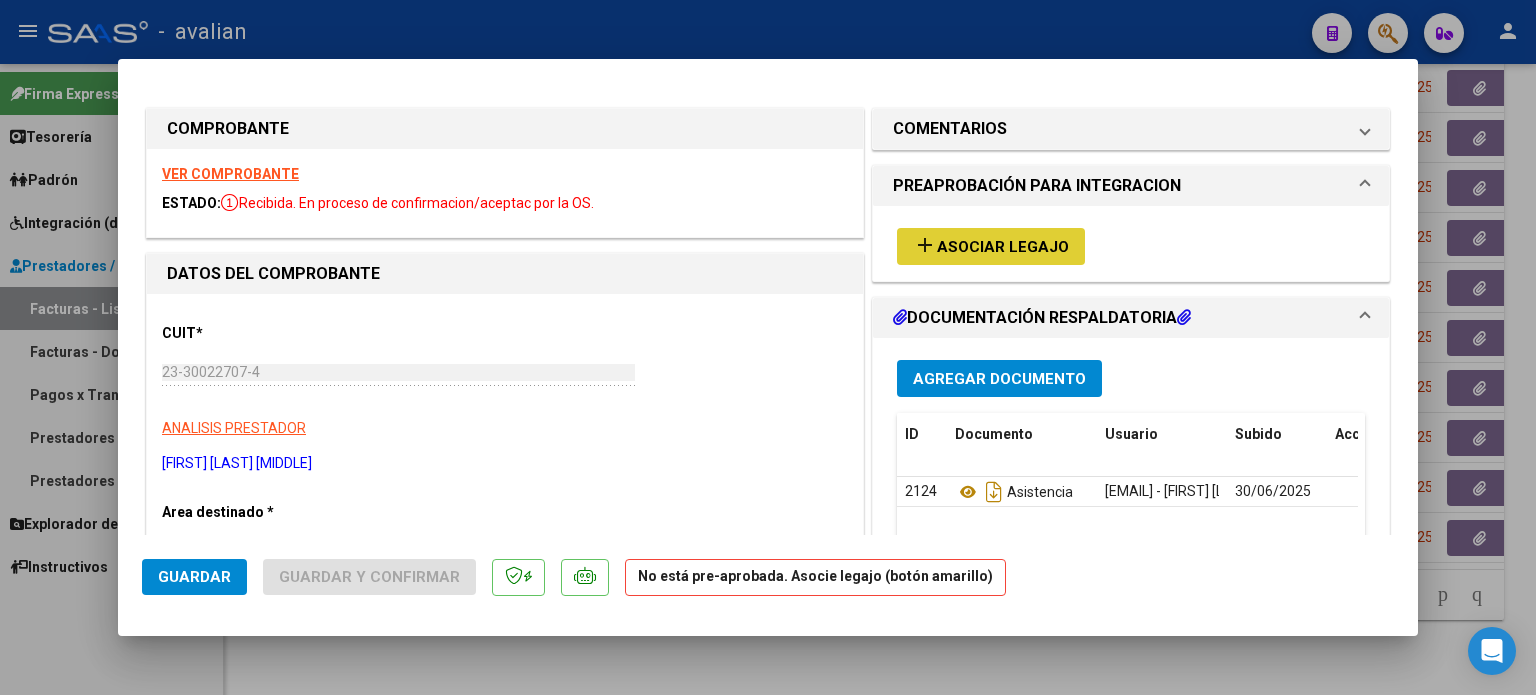 click on "VER COMPROBANTE" at bounding box center (230, 174) 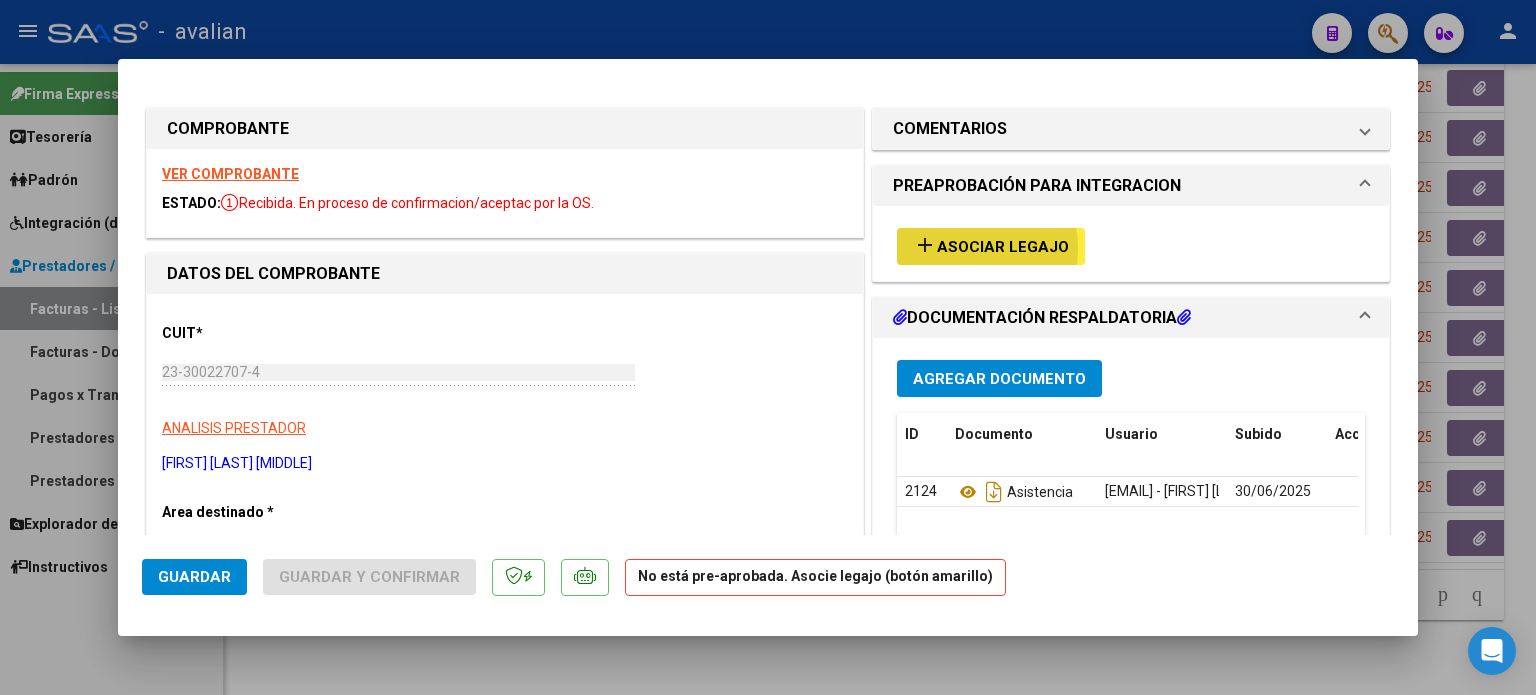 click on "Asociar Legajo" at bounding box center (1003, 247) 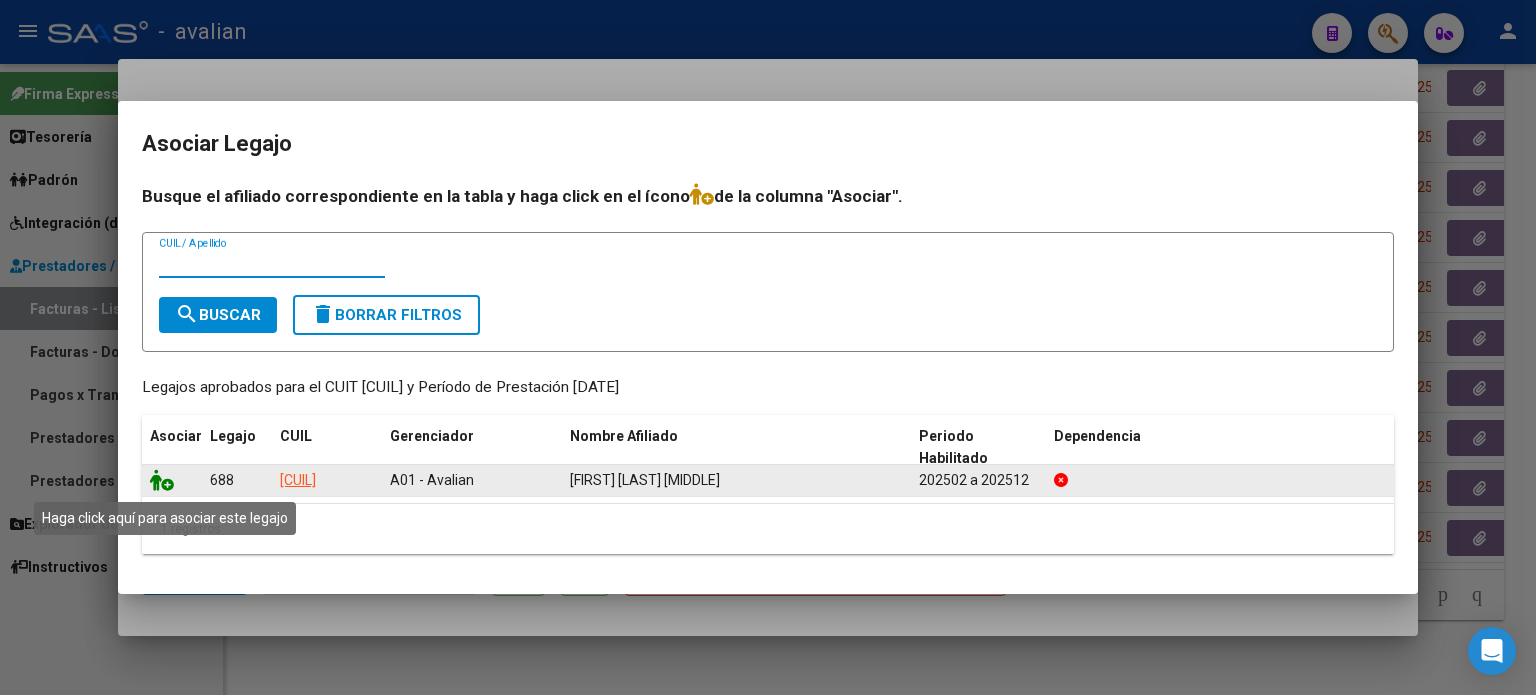 click 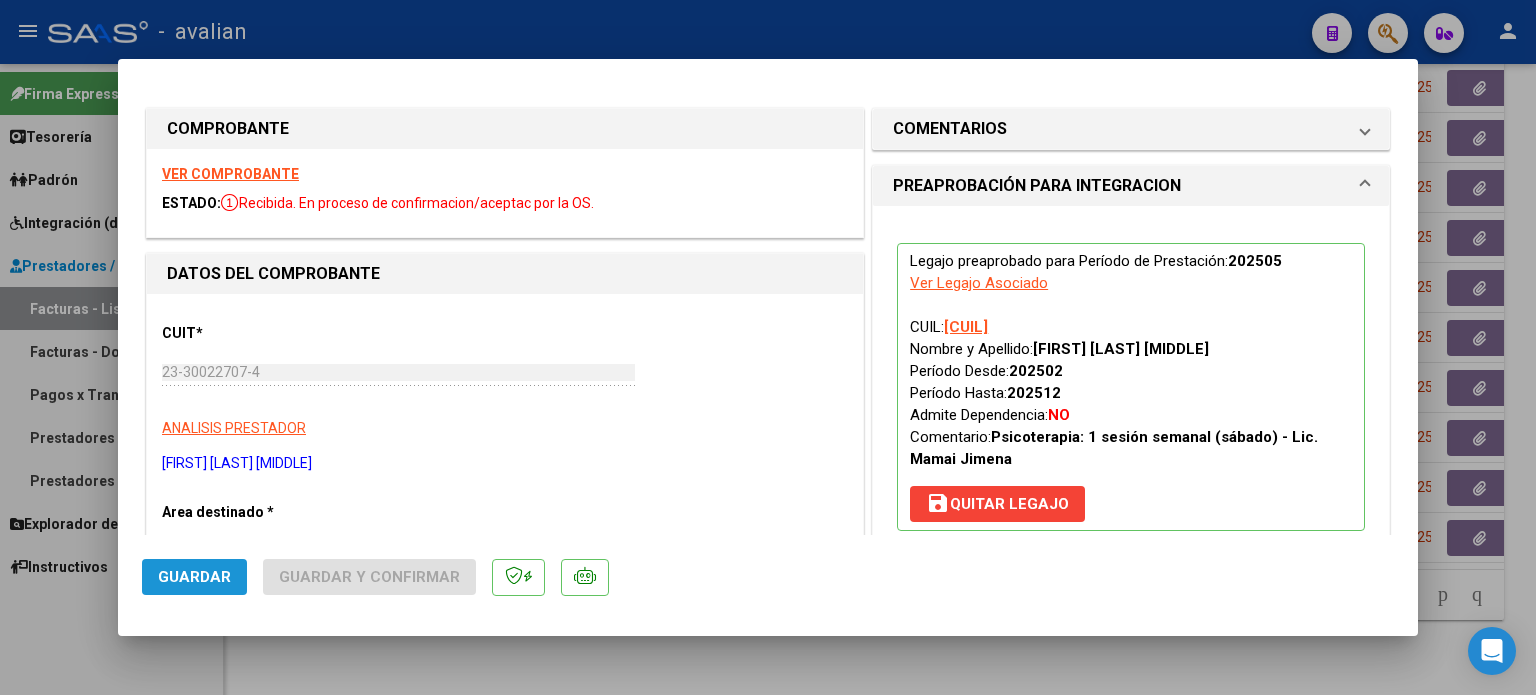 click on "Guardar" 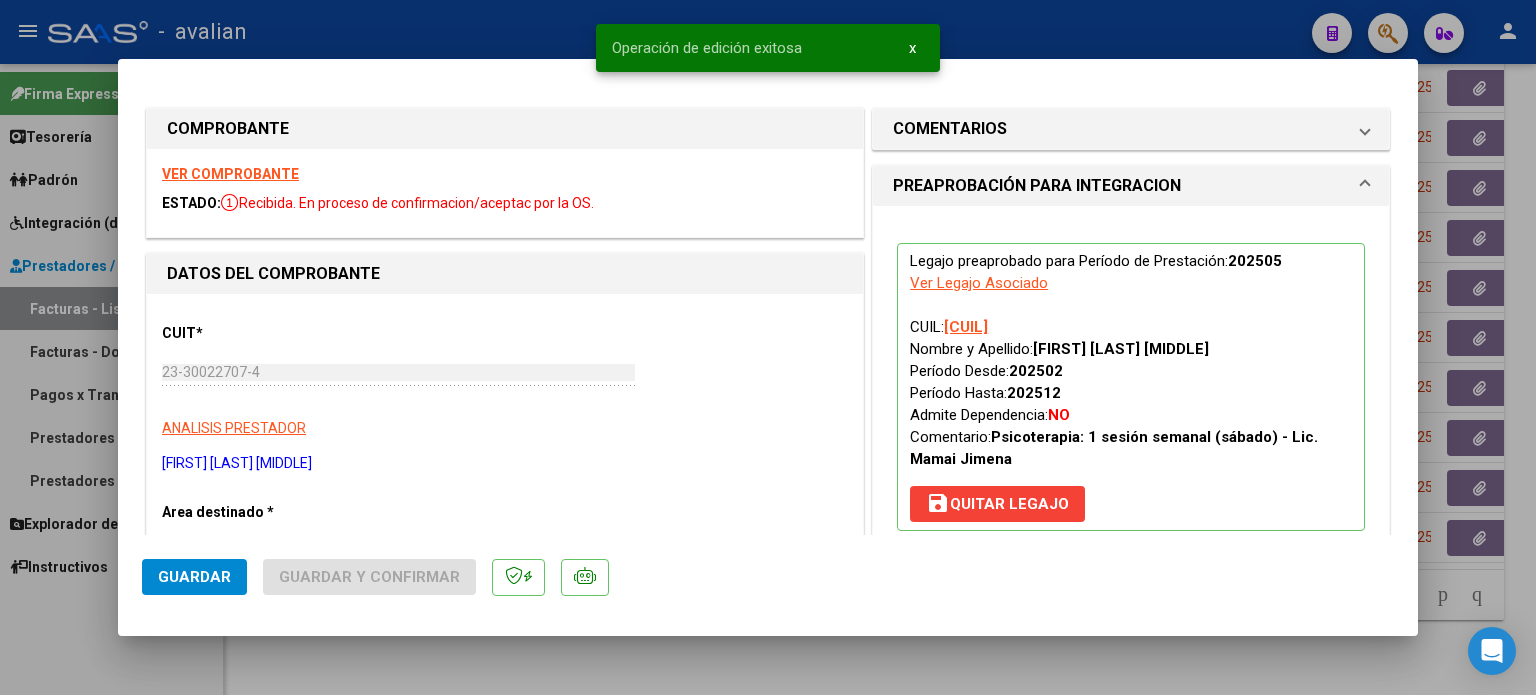 type 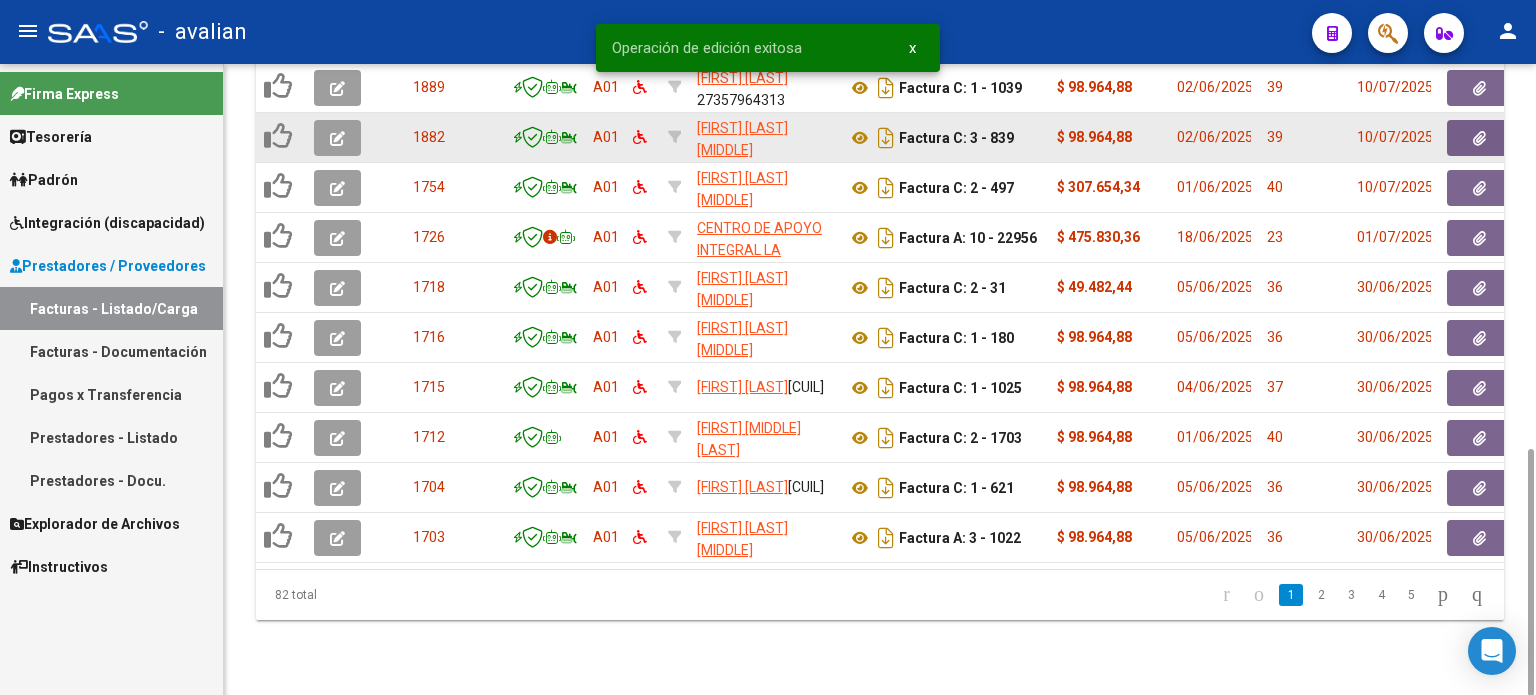scroll, scrollTop: 852, scrollLeft: 0, axis: vertical 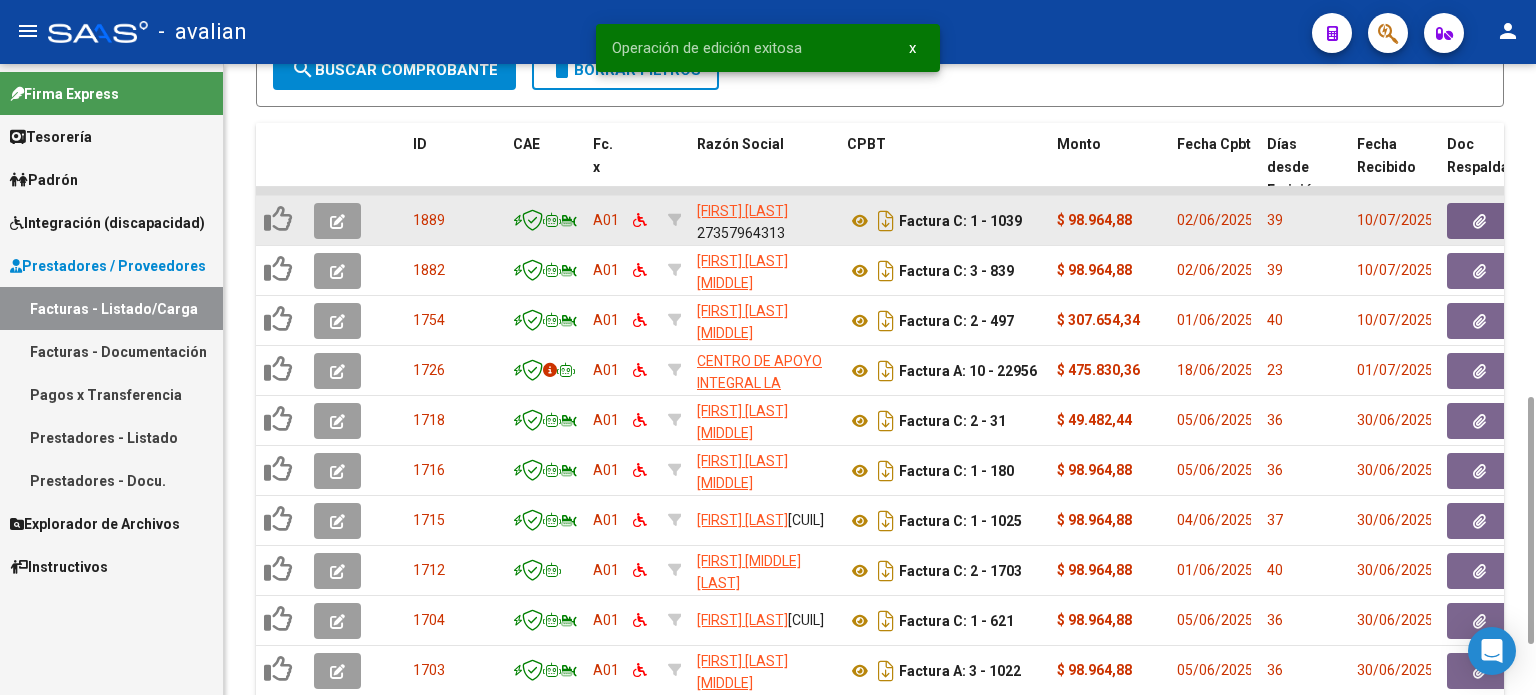 click 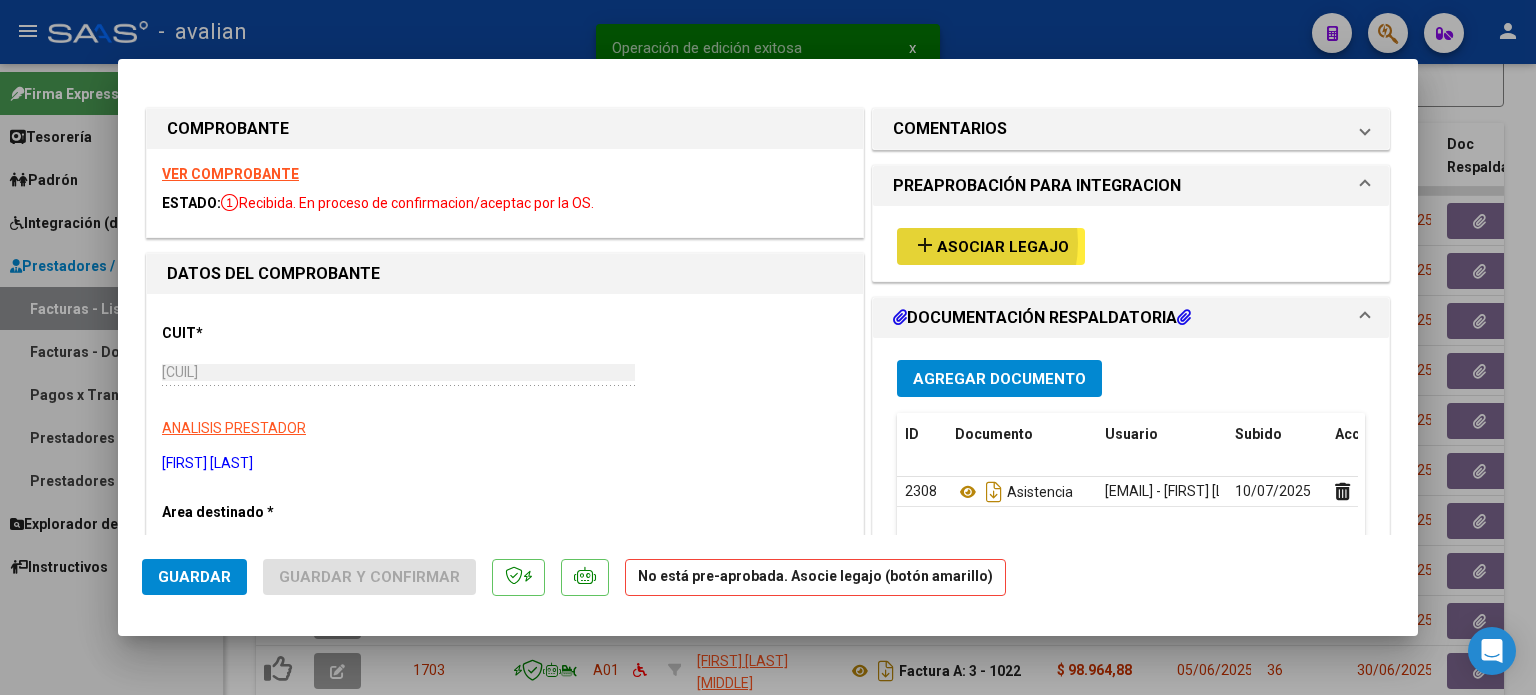 click on "Asociar Legajo" at bounding box center (1003, 247) 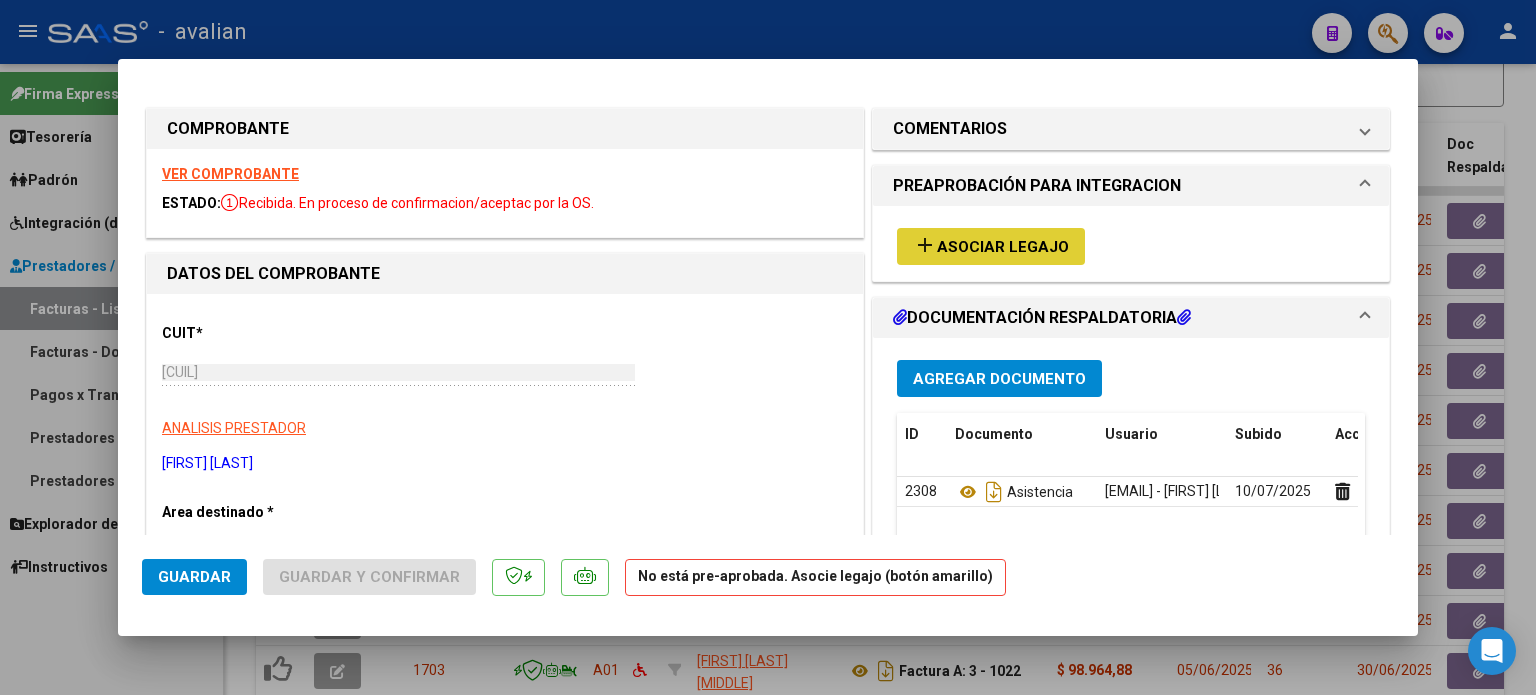 click on "VER COMPROBANTE" at bounding box center (230, 174) 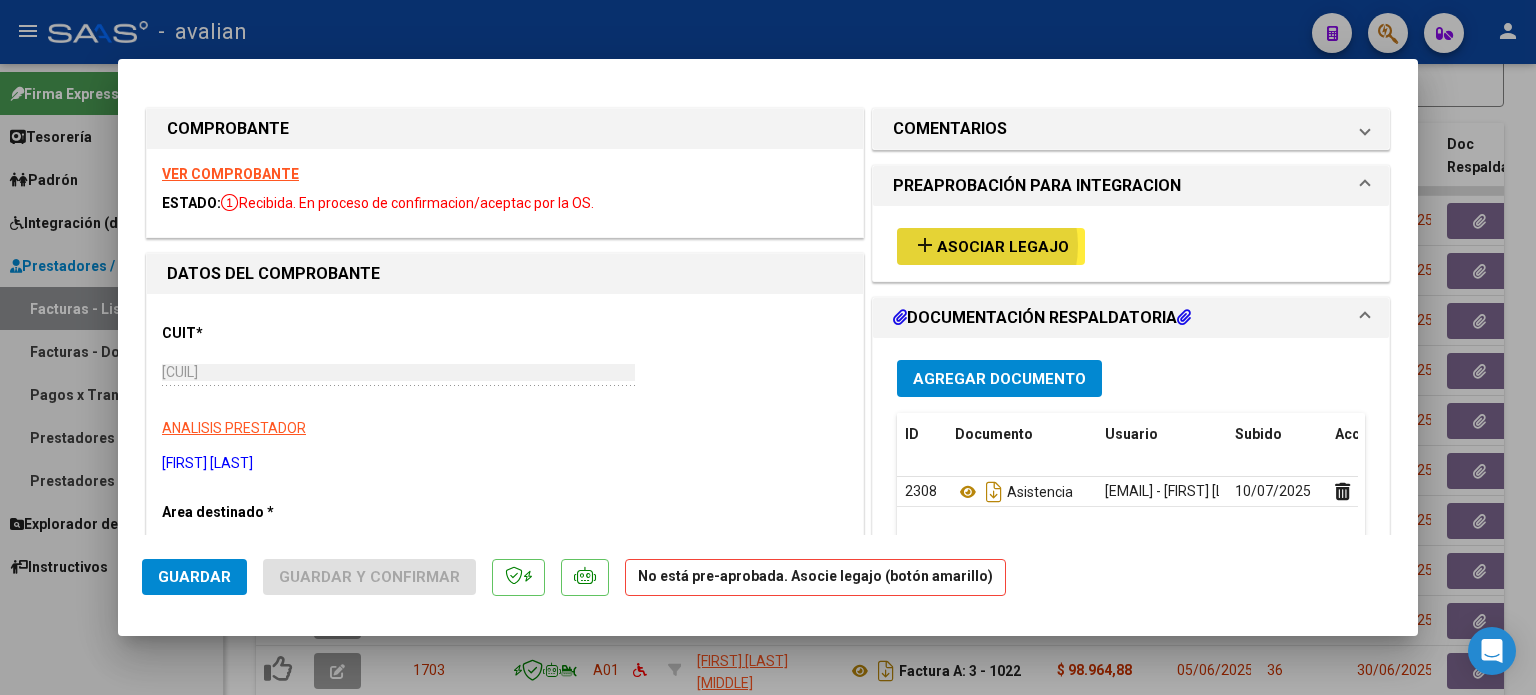 click on "Asociar Legajo" at bounding box center (1003, 247) 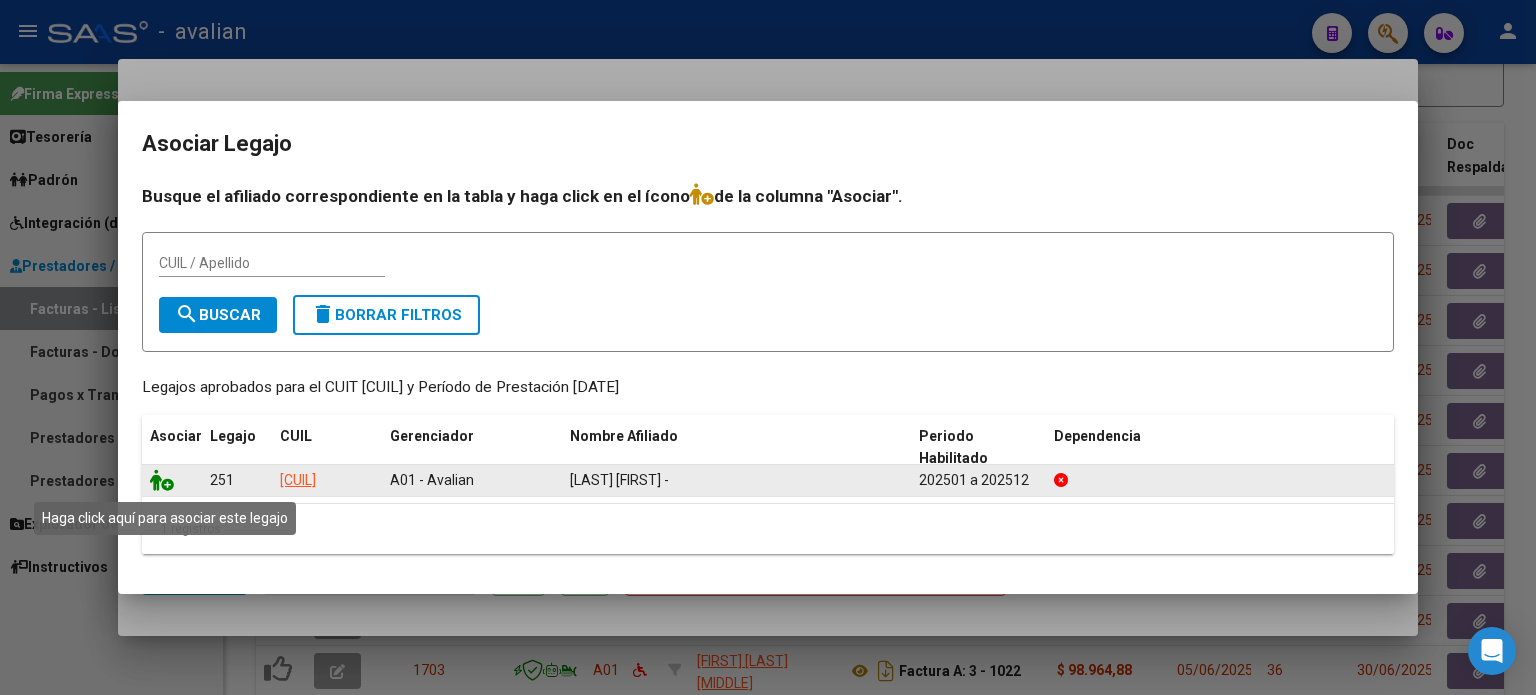 click 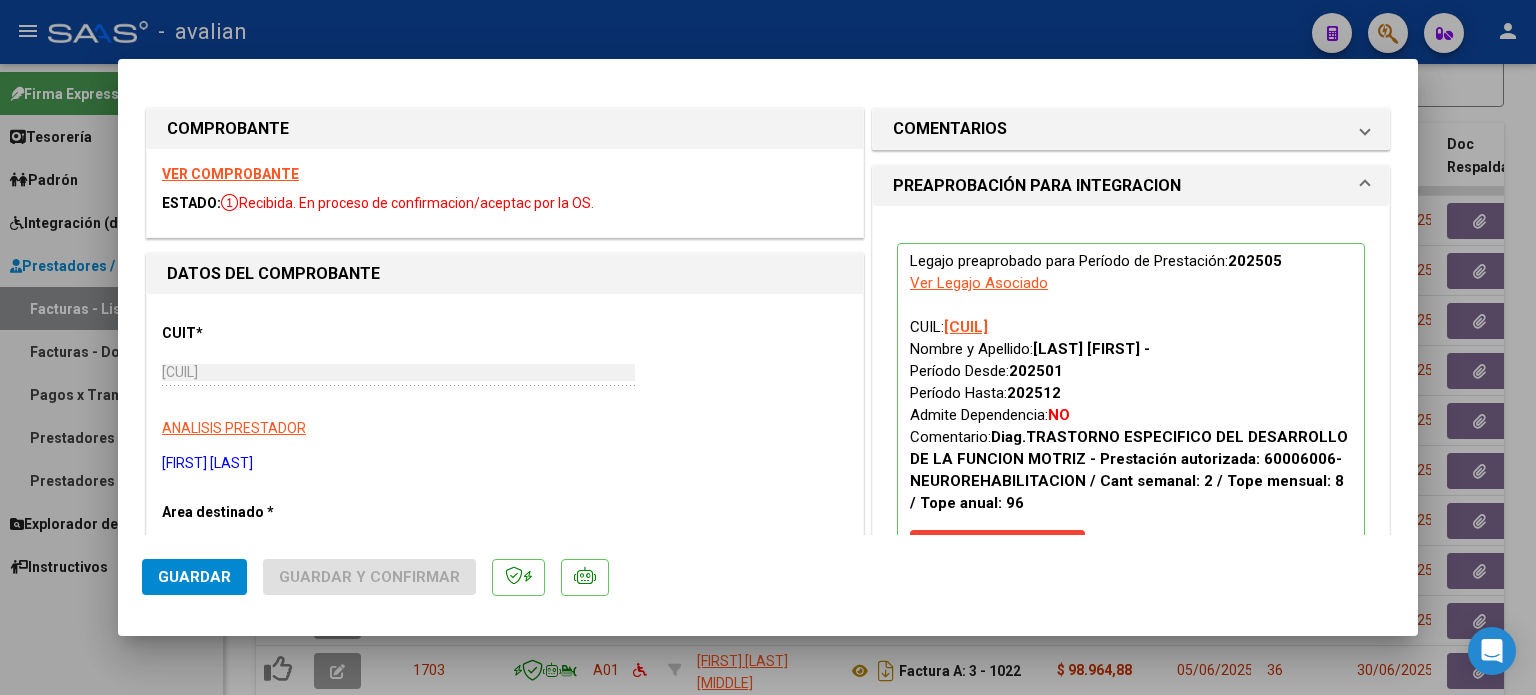 click on "Guardar" 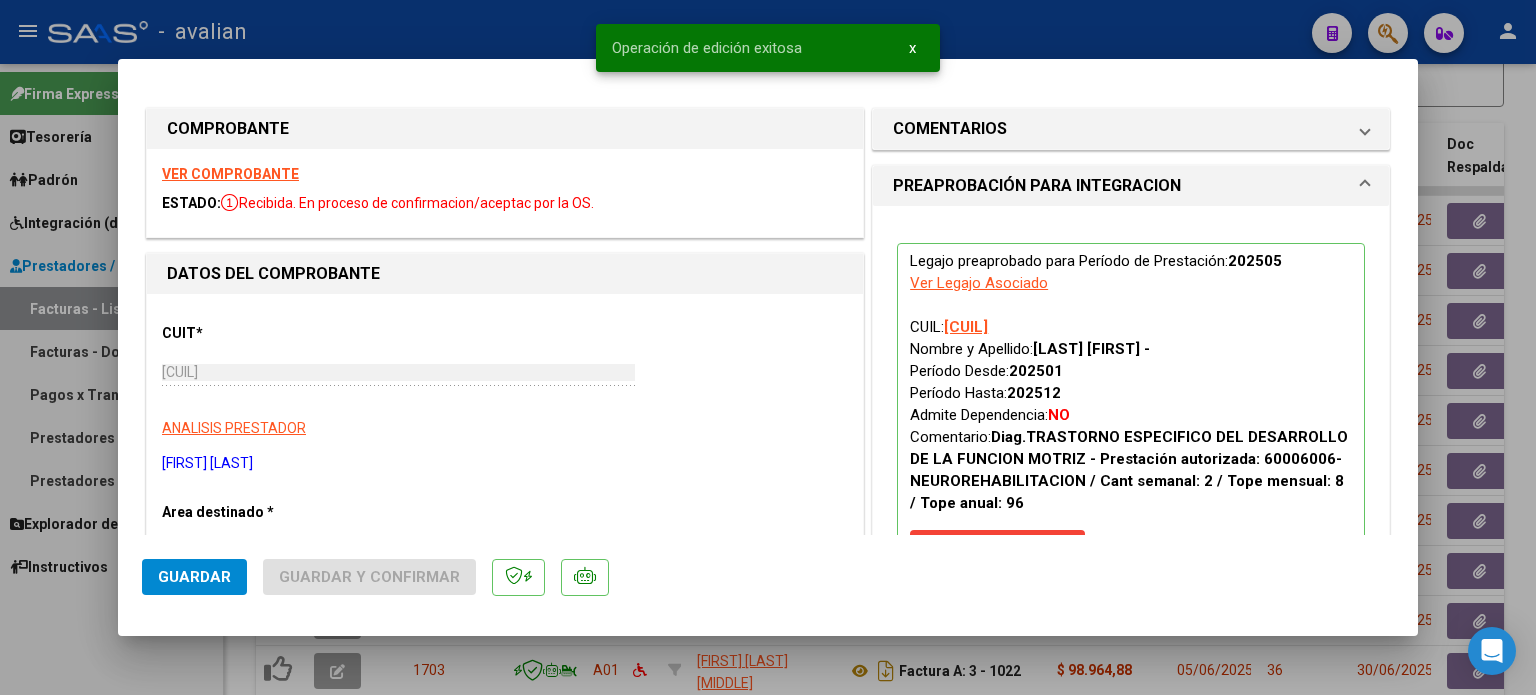 type 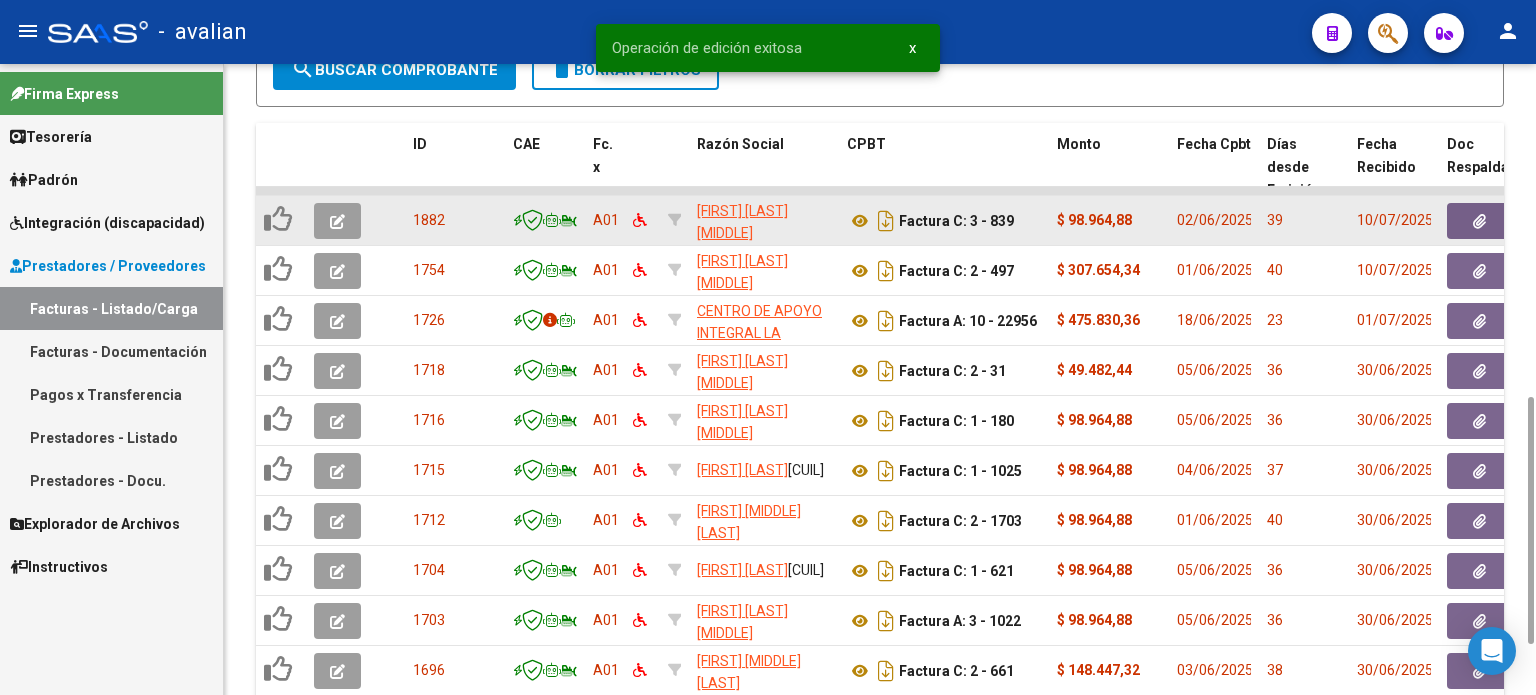 click 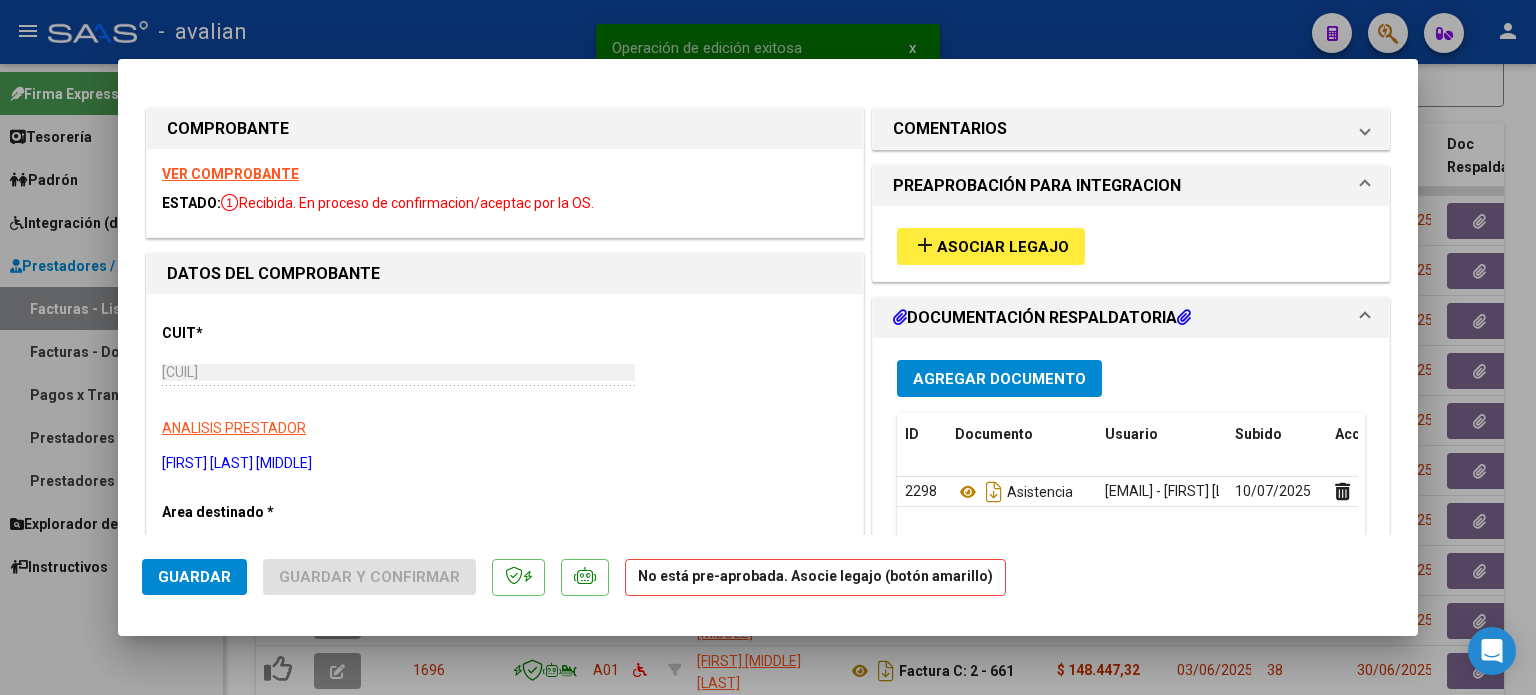 click on "Asociar Legajo" at bounding box center [1003, 247] 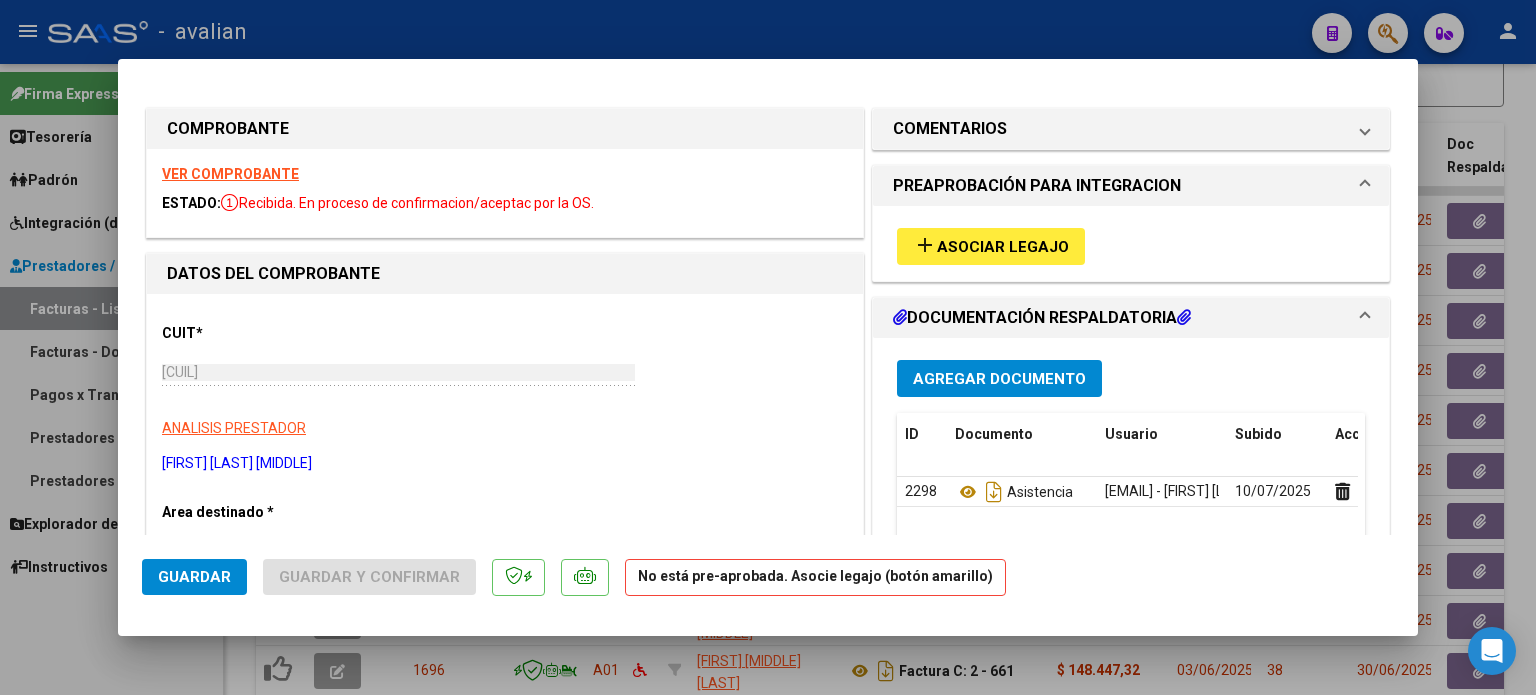 click on "add Asociar Legajo" at bounding box center (991, 246) 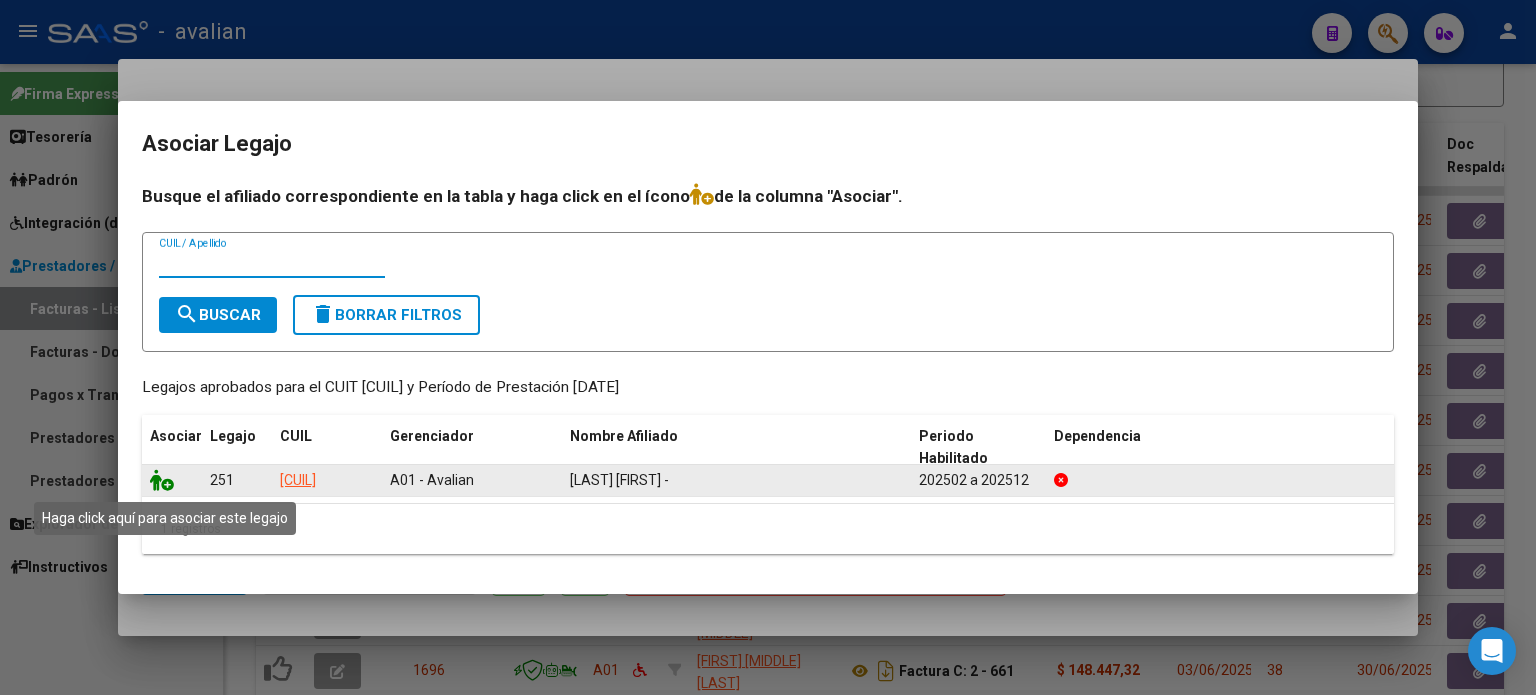 click 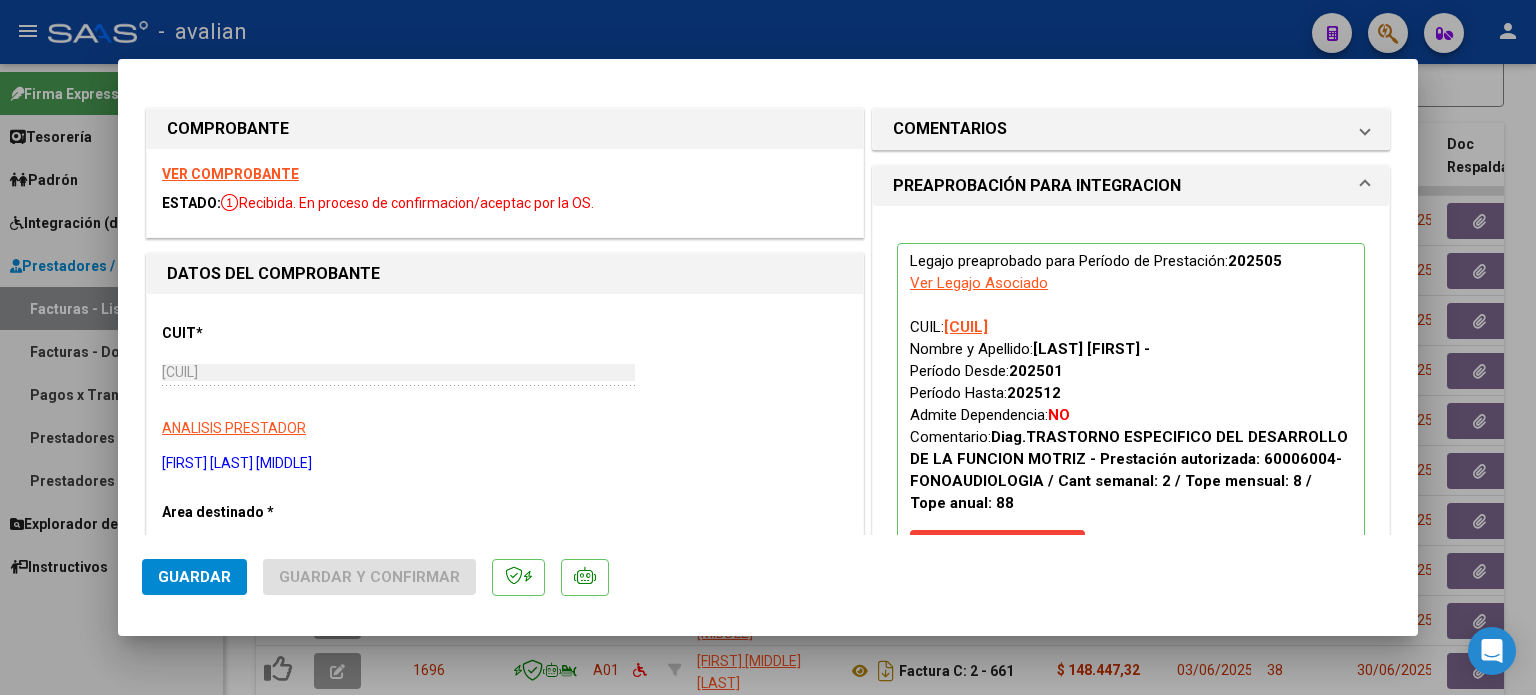 click on "Guardar" 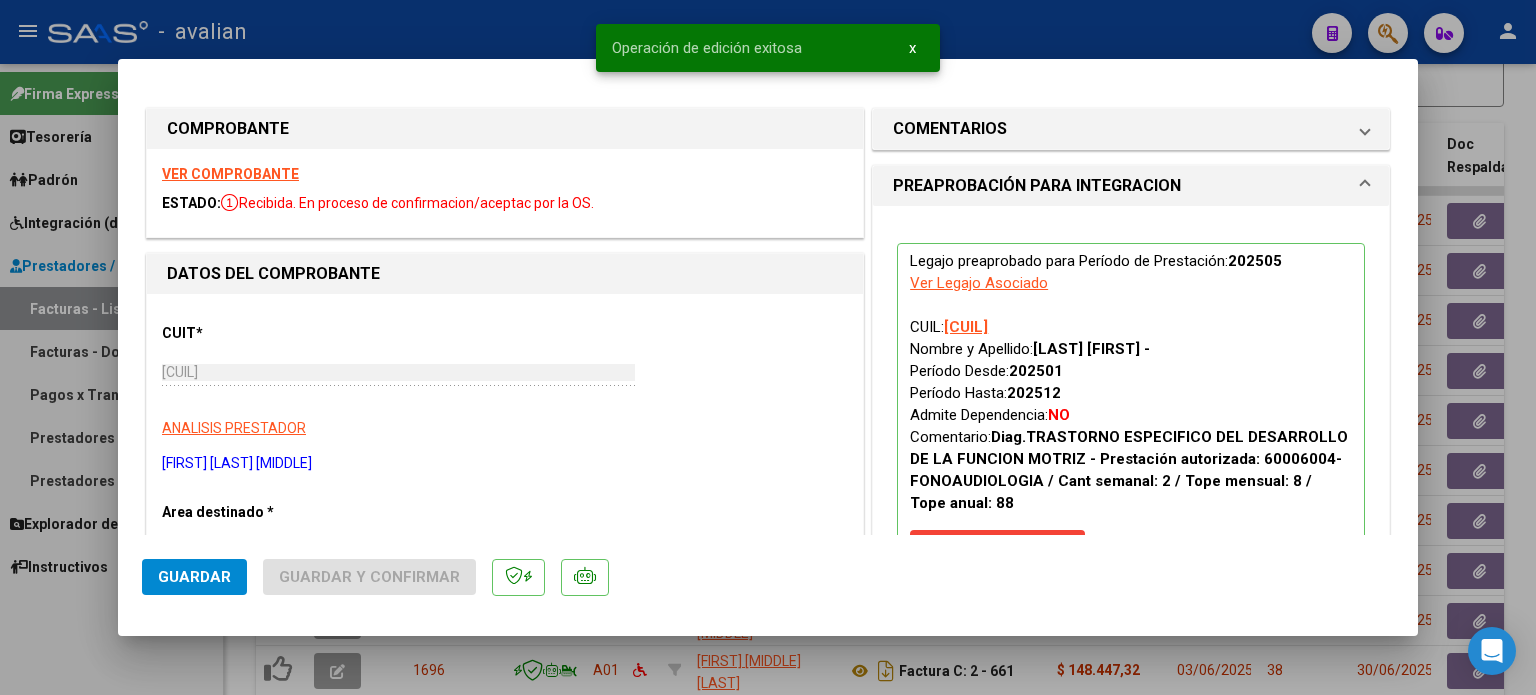 type 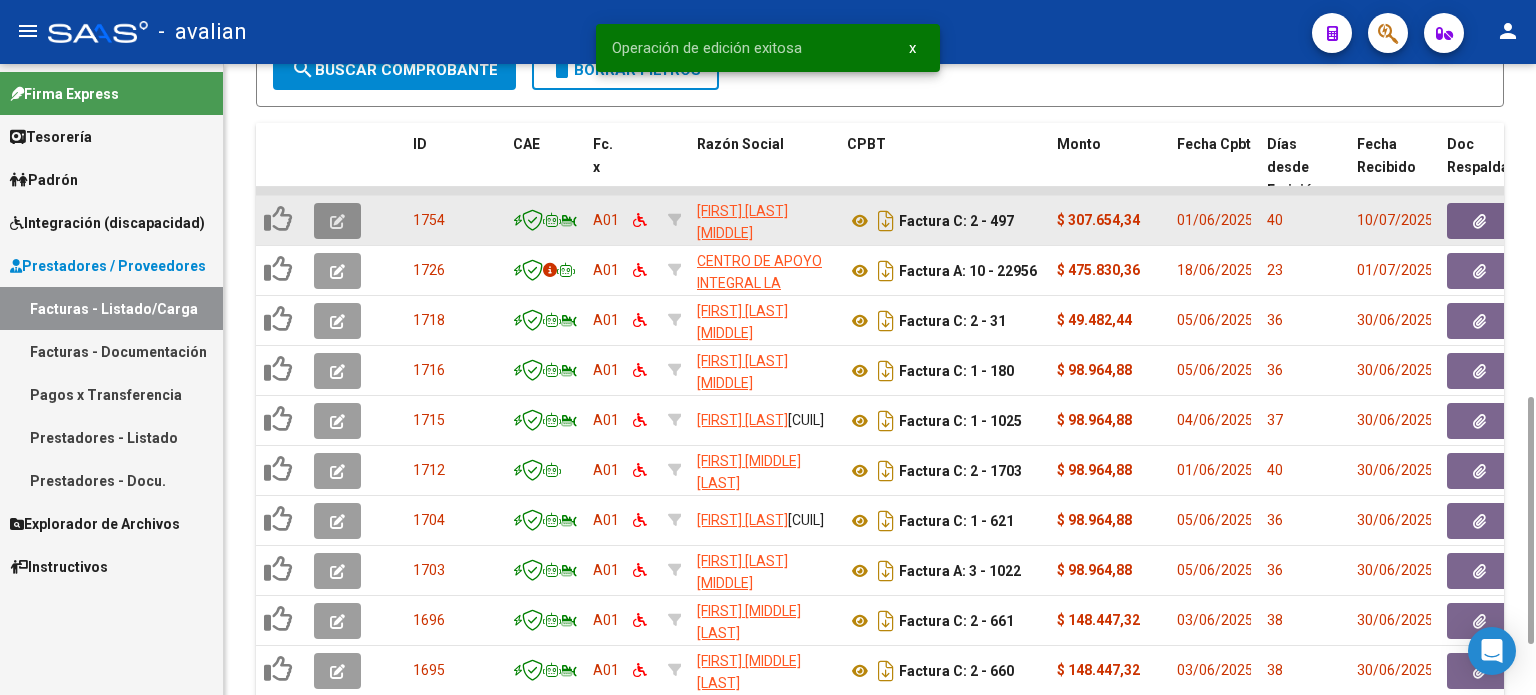 click 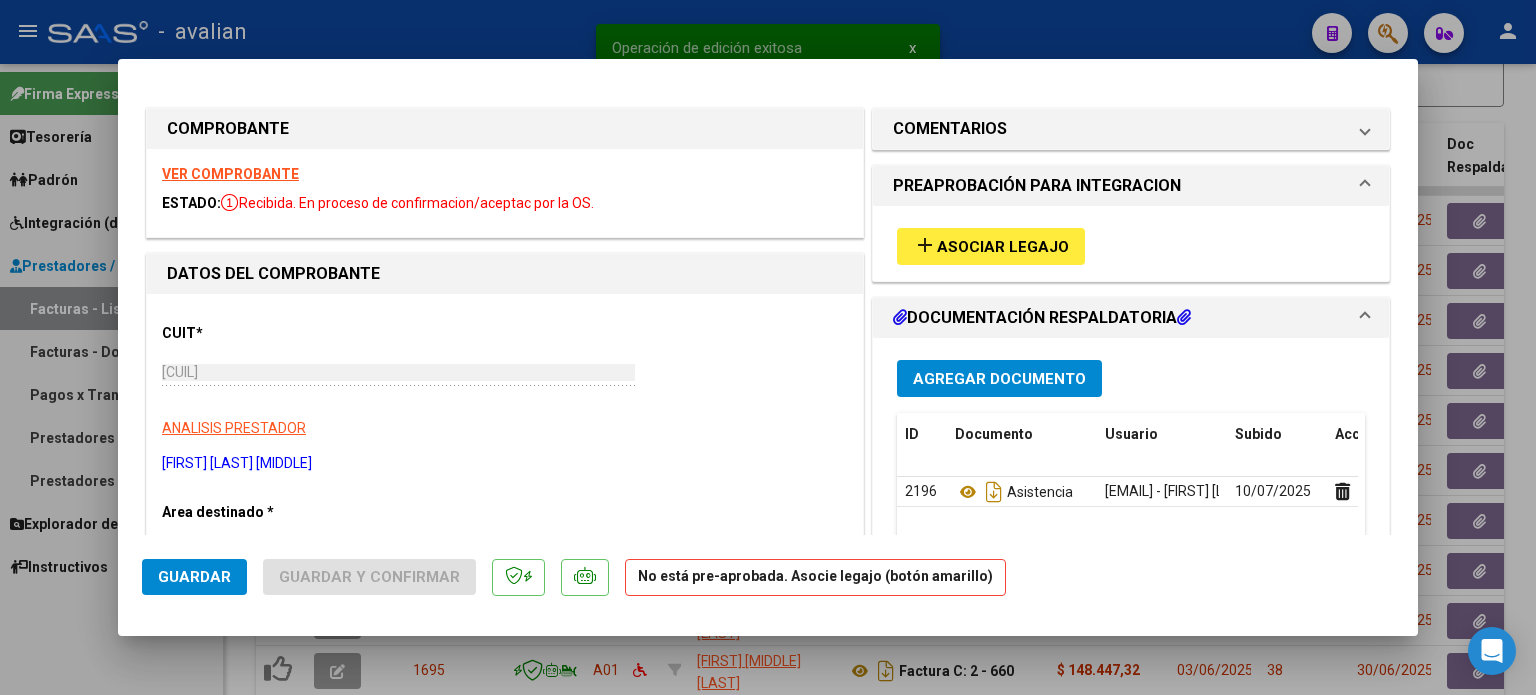 click on "VER COMPROBANTE" at bounding box center (230, 174) 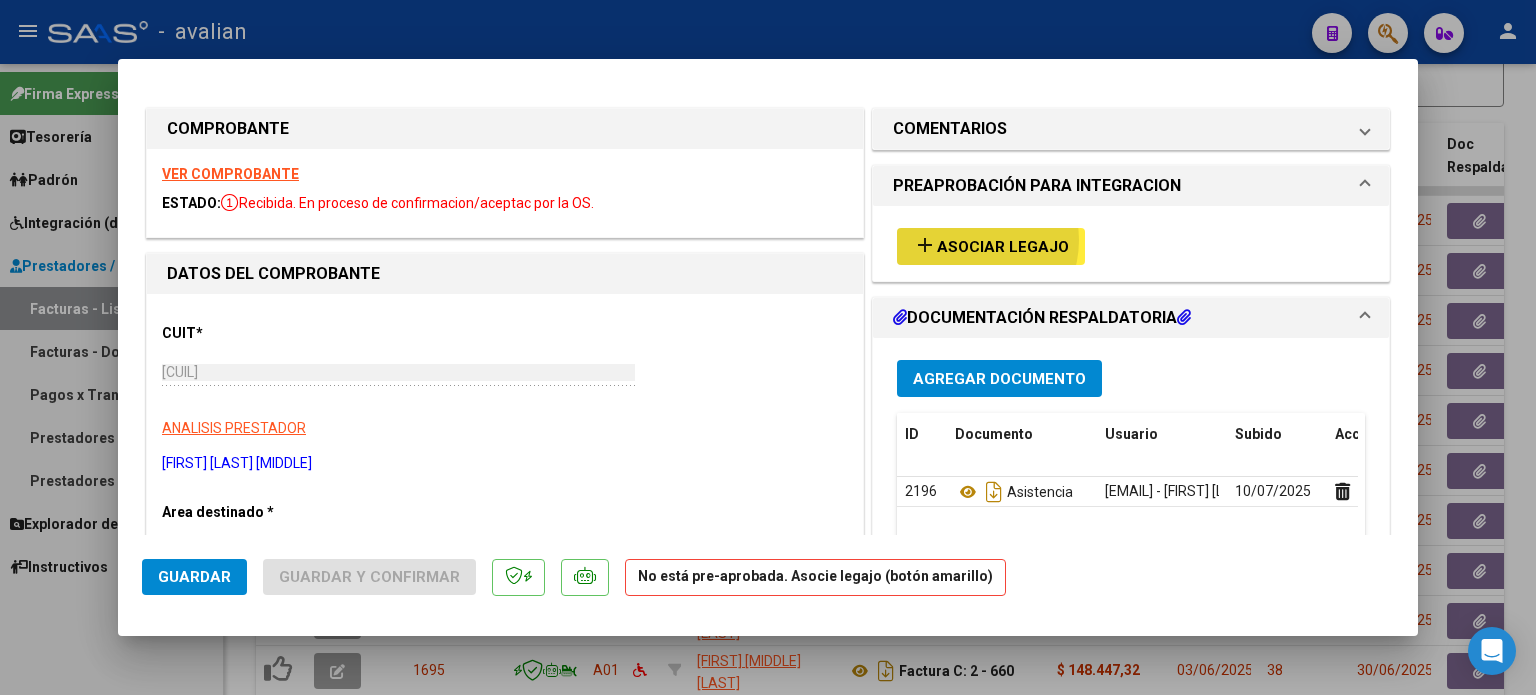 click on "Asociar Legajo" at bounding box center [1003, 247] 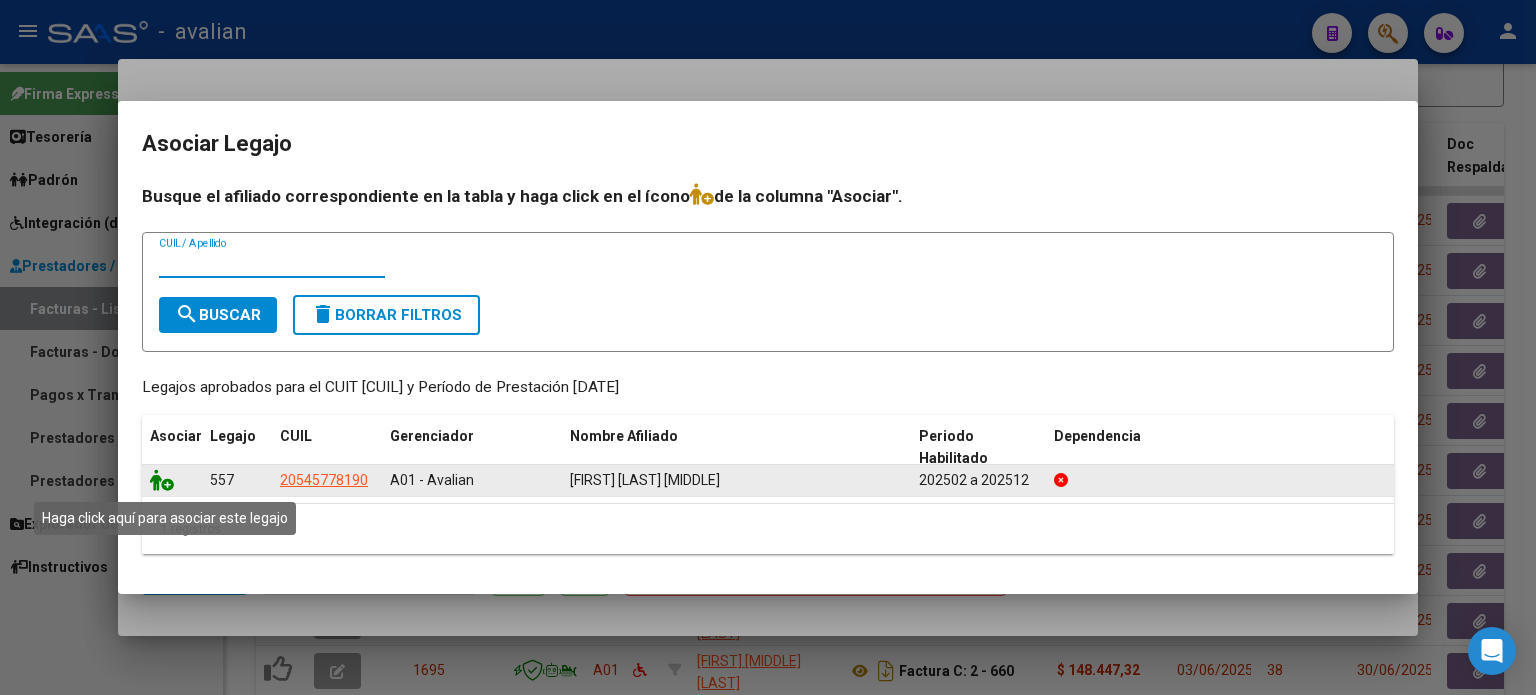 click 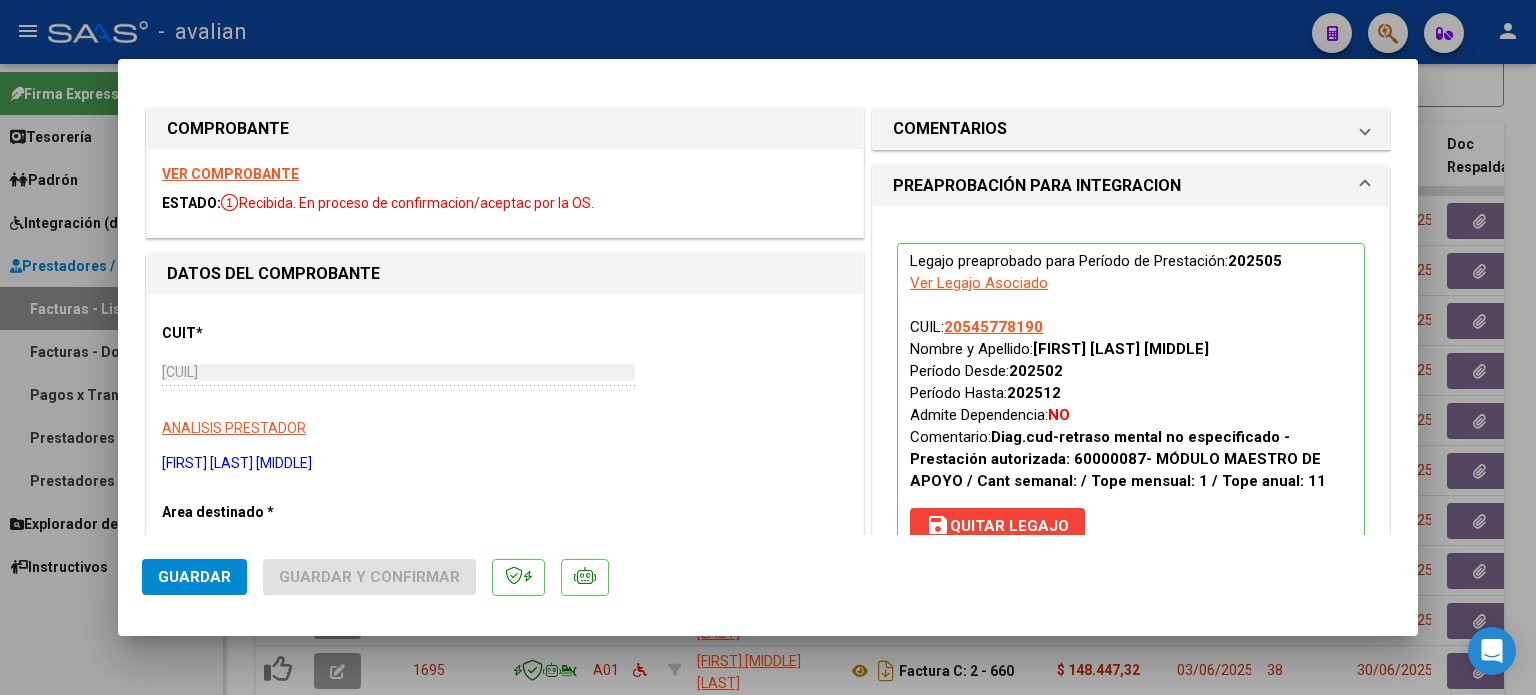 click on "Guardar" 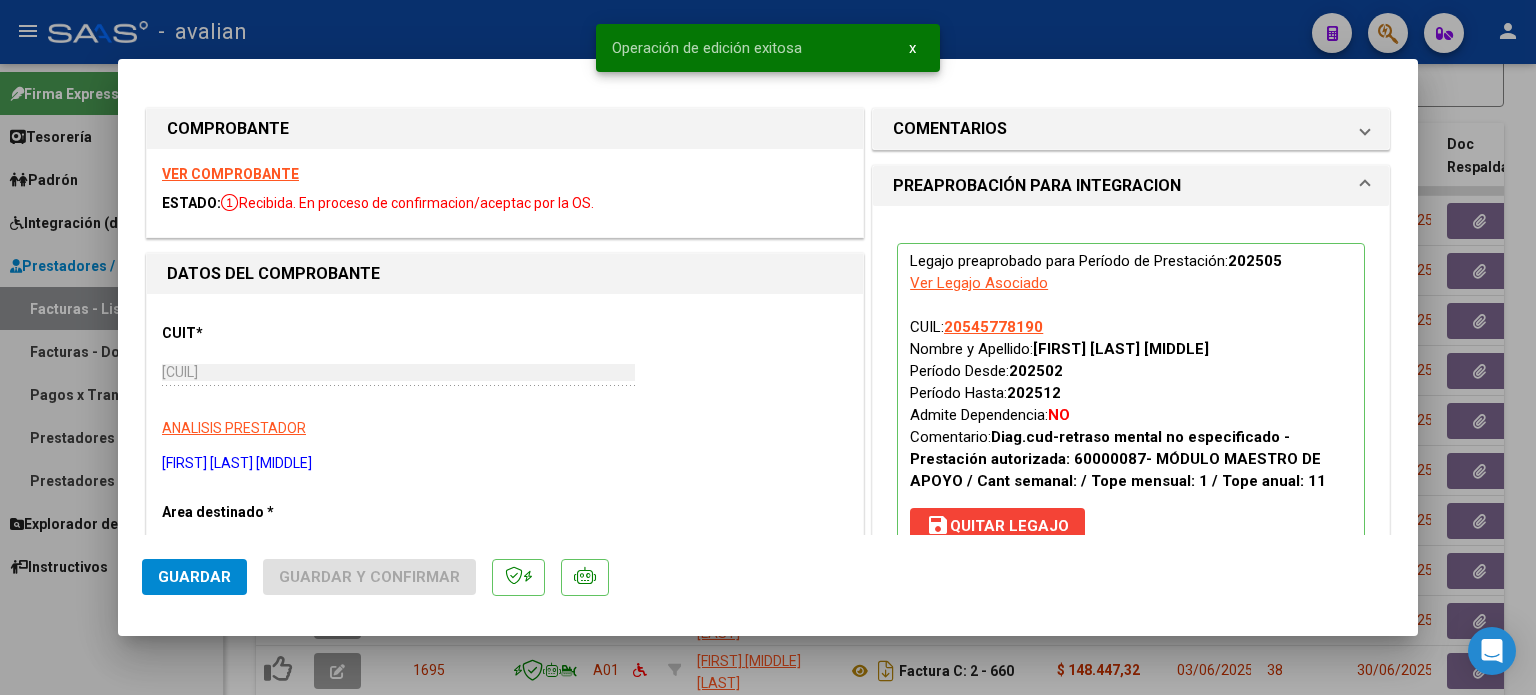 type 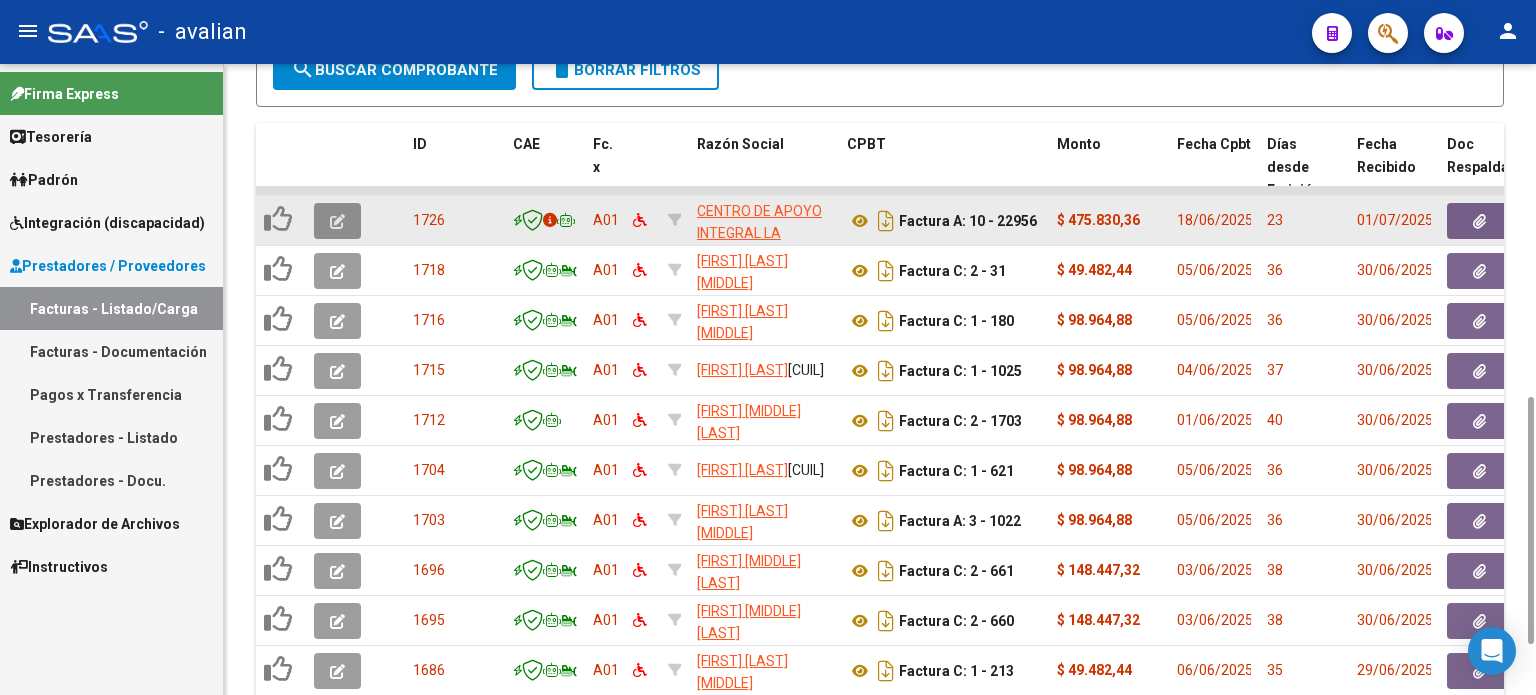 click 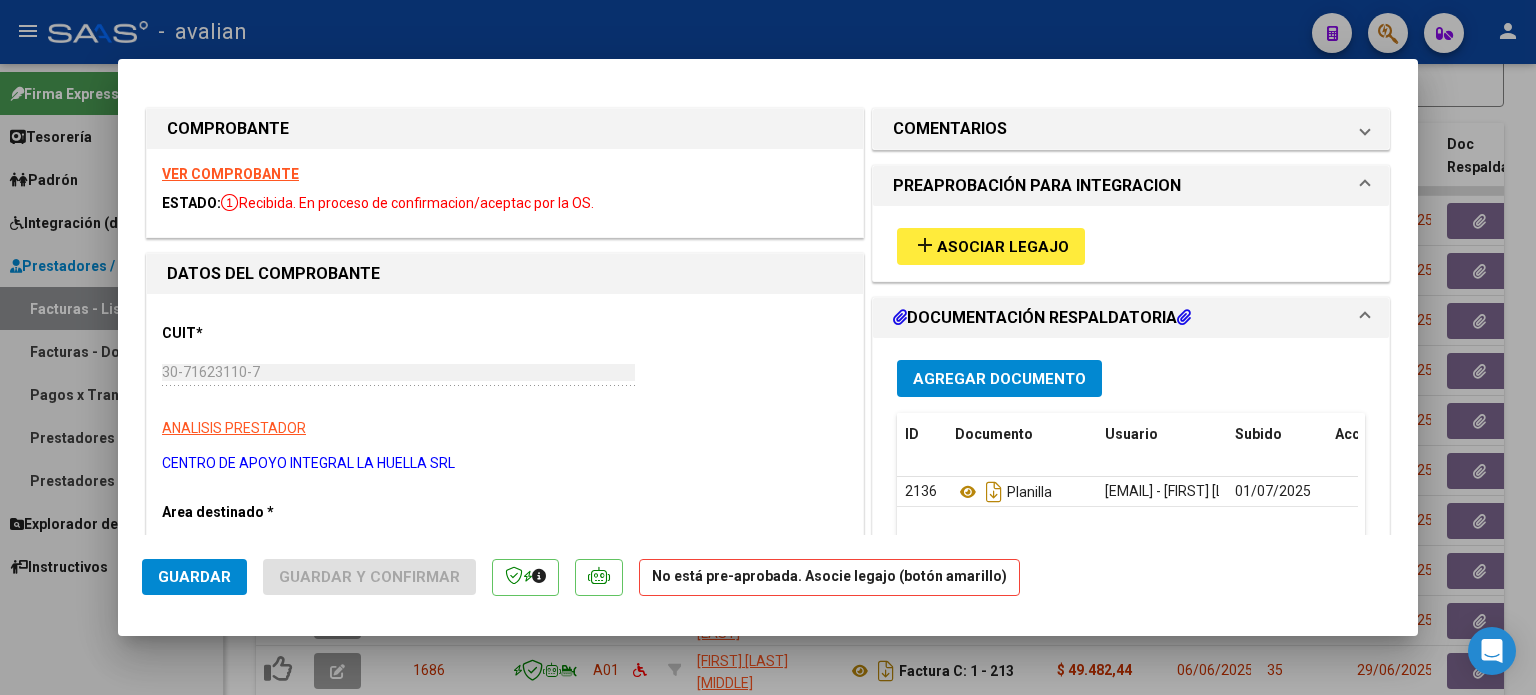 click on "VER COMPROBANTE" at bounding box center [230, 174] 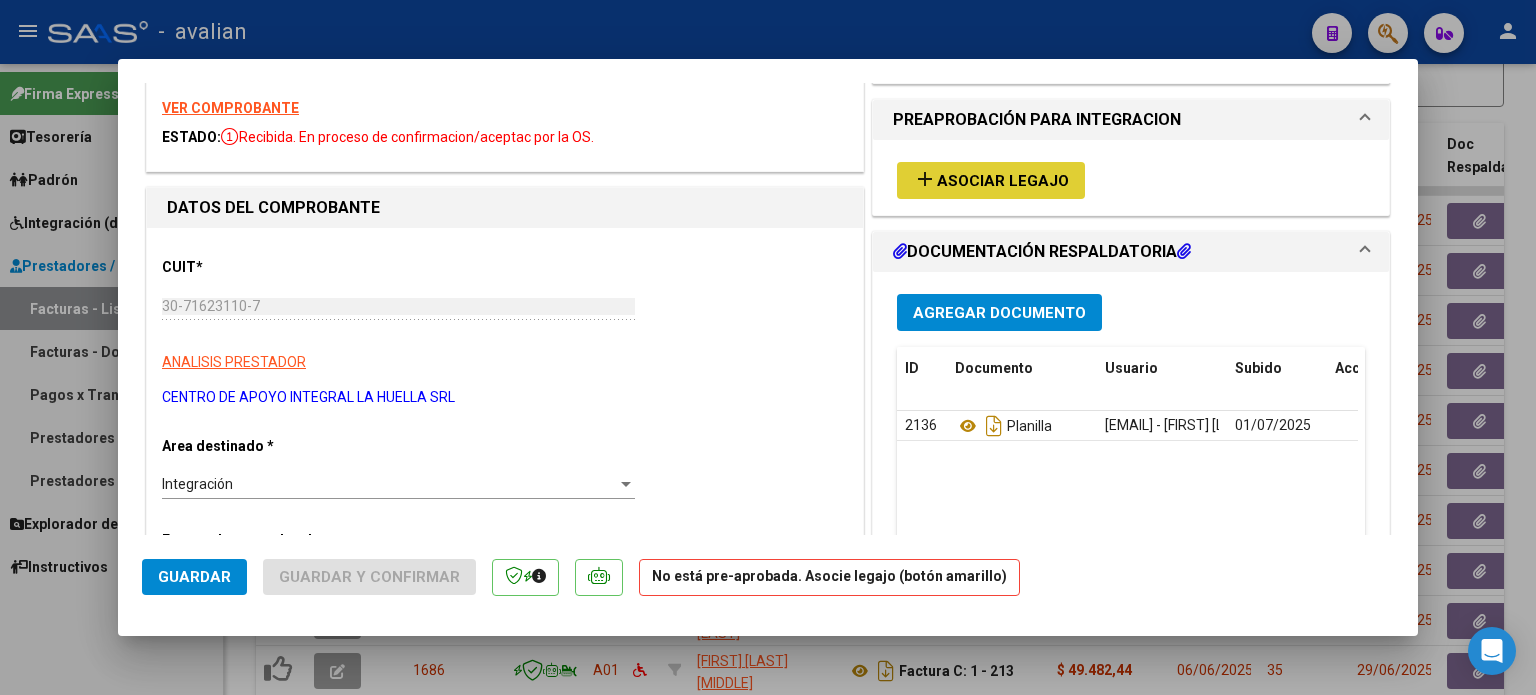 scroll, scrollTop: 0, scrollLeft: 0, axis: both 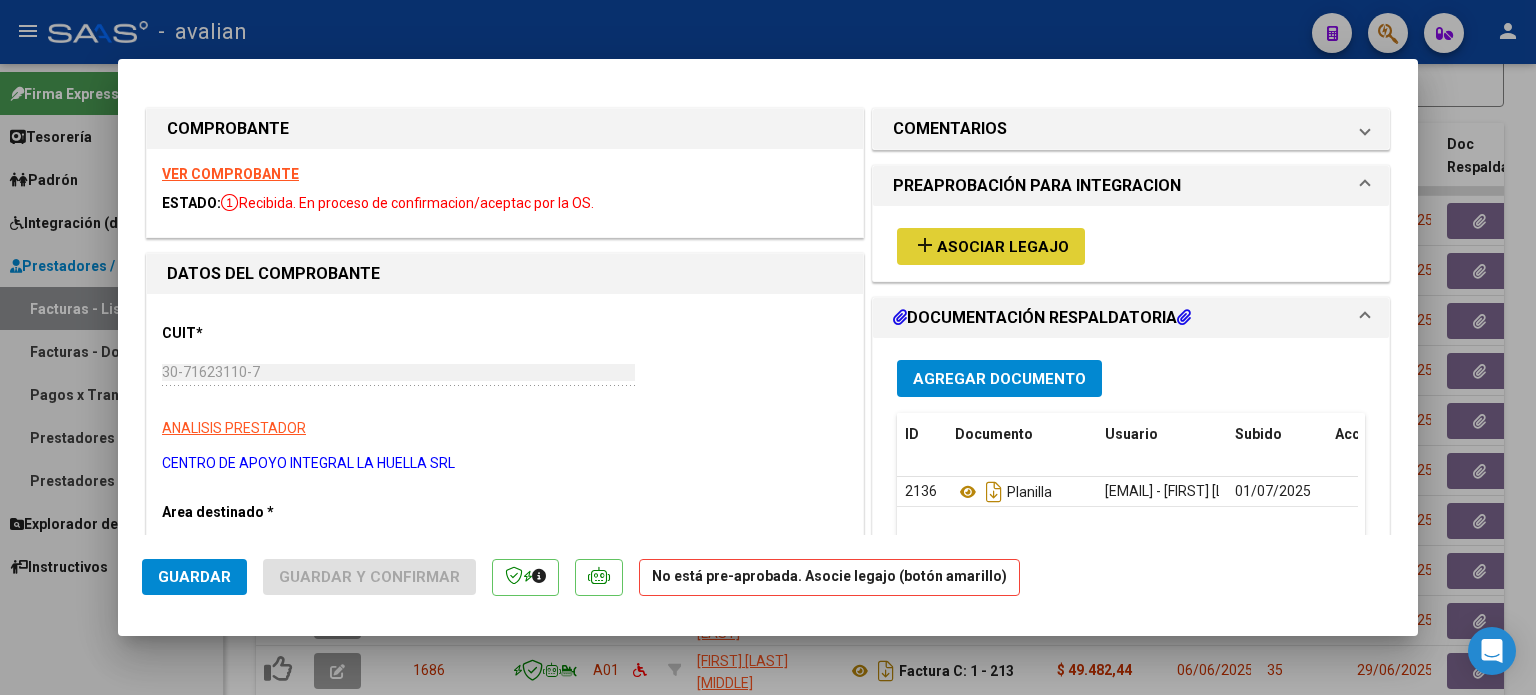 type 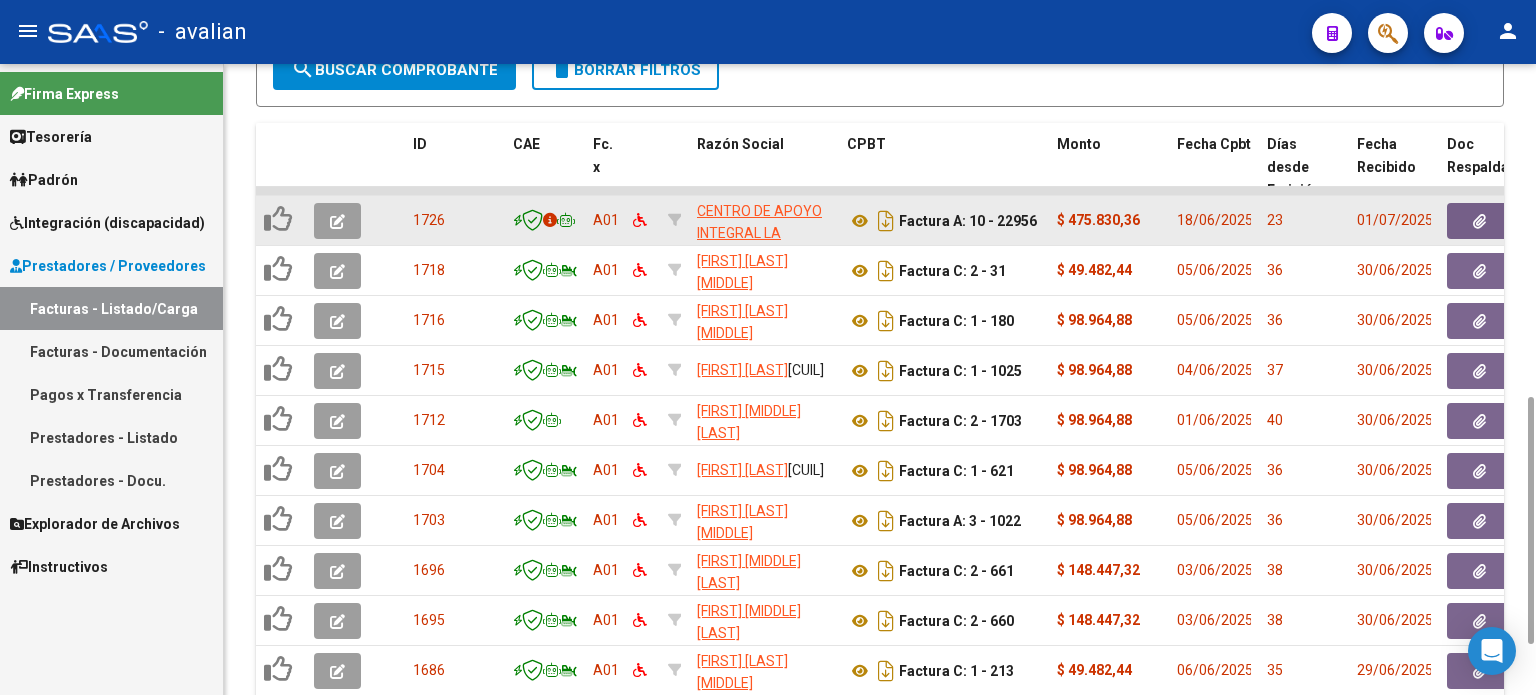 click 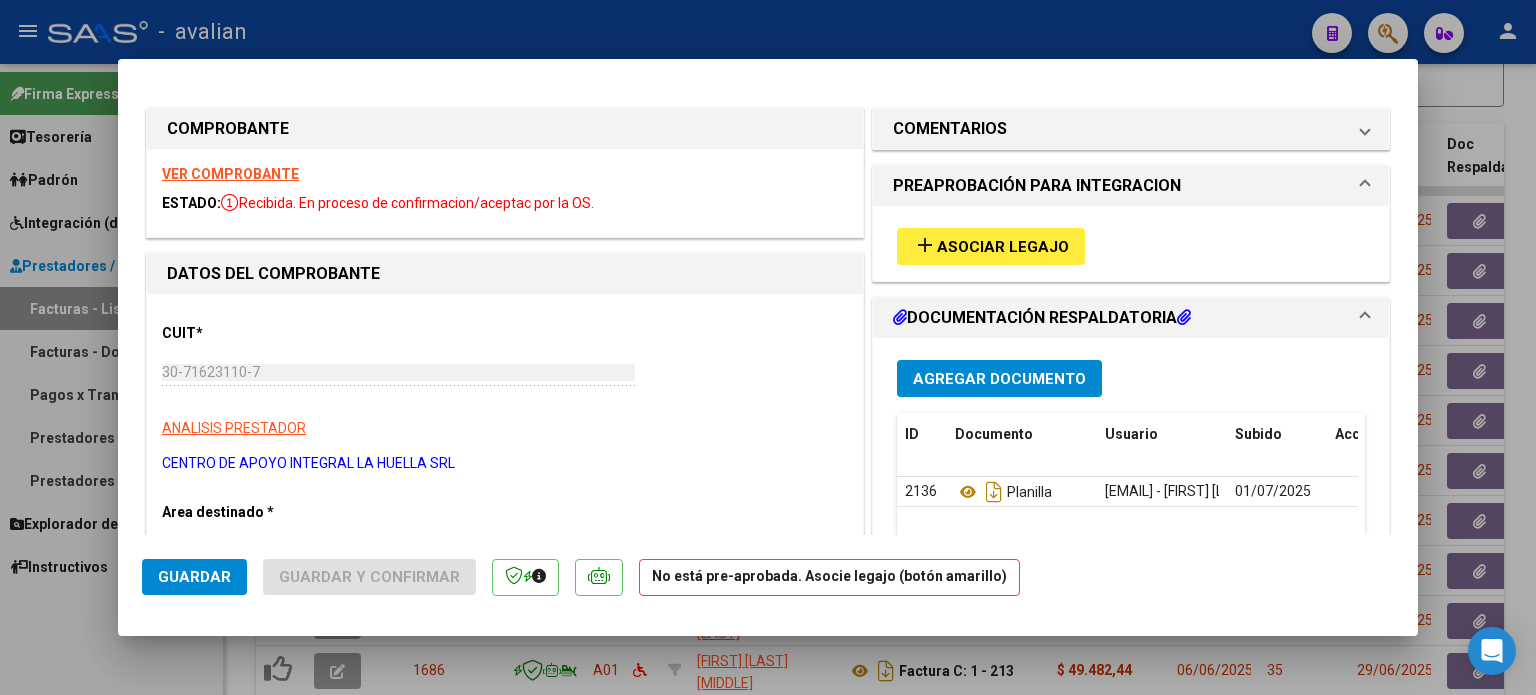 click on "VER COMPROBANTE" at bounding box center (230, 174) 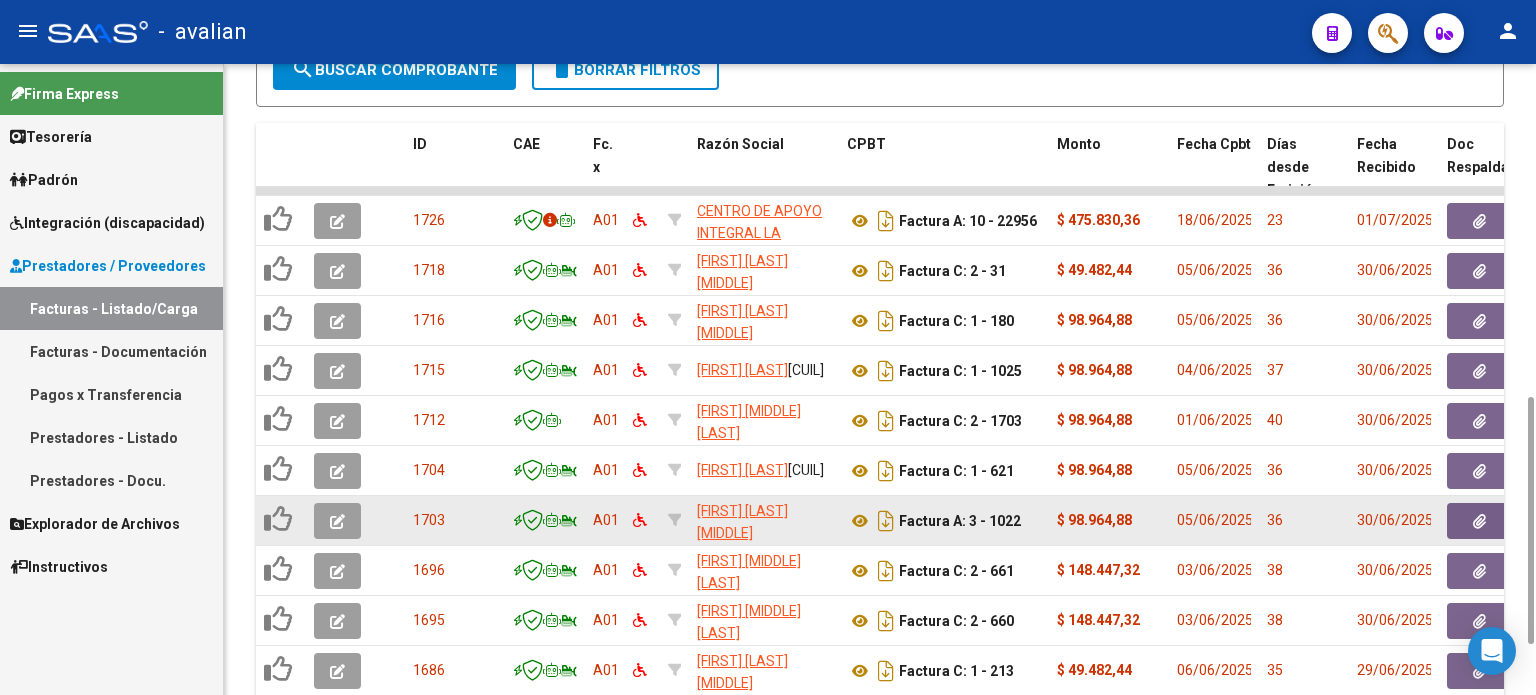 scroll, scrollTop: 985, scrollLeft: 0, axis: vertical 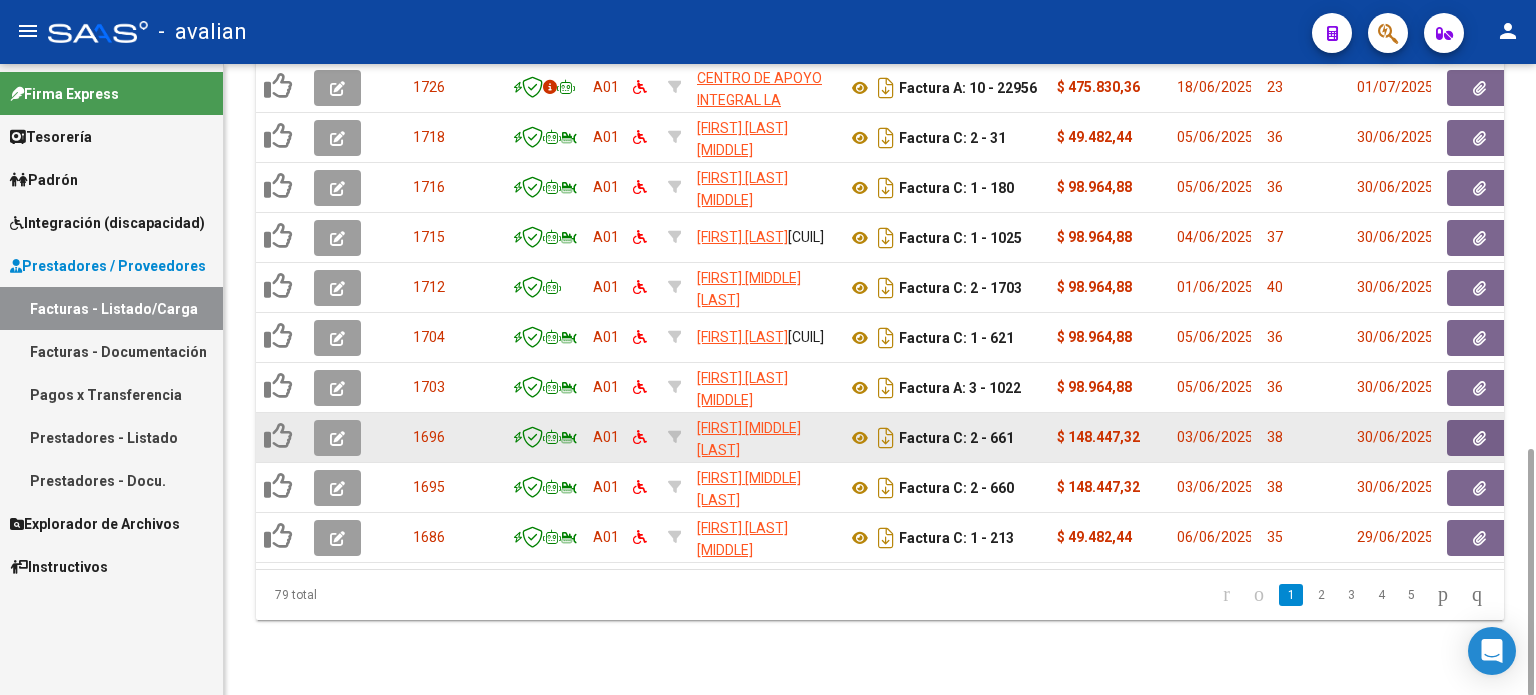 click 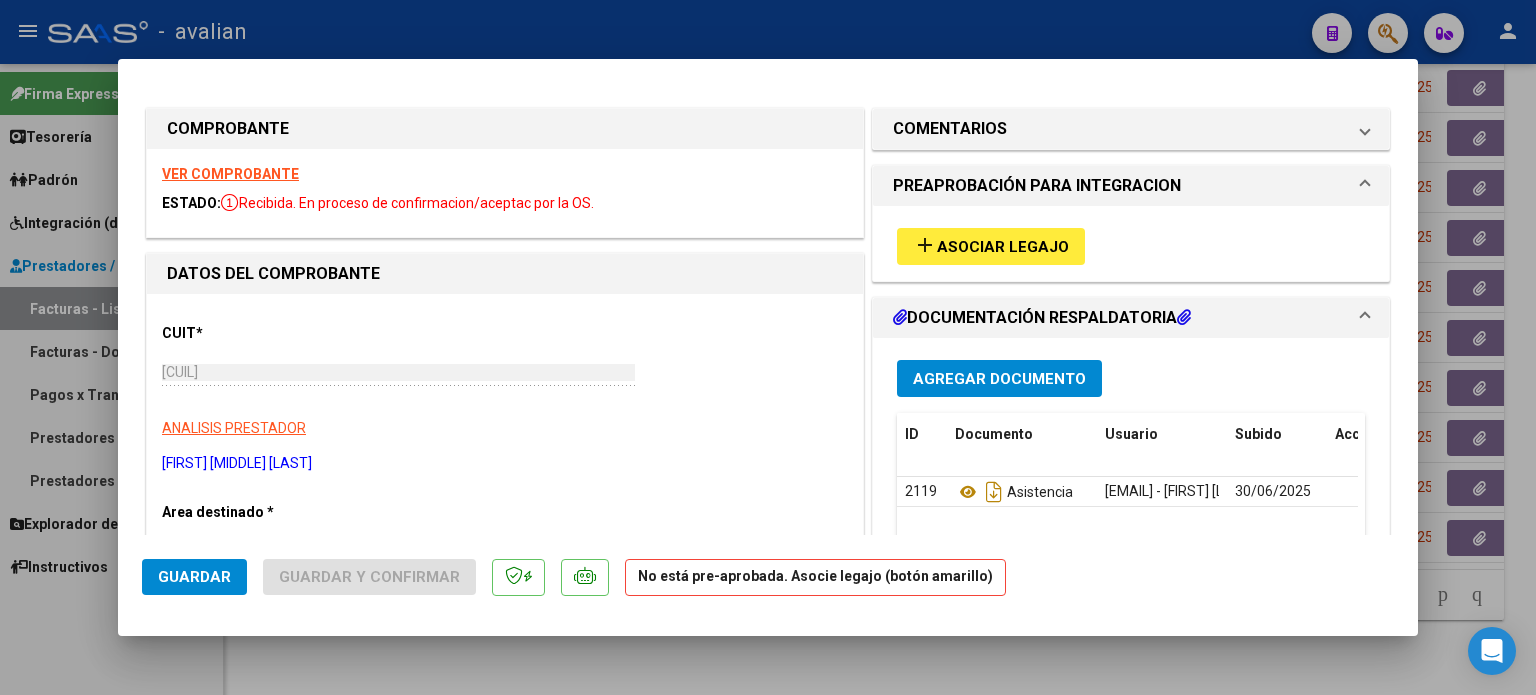 click on "add" at bounding box center (925, 245) 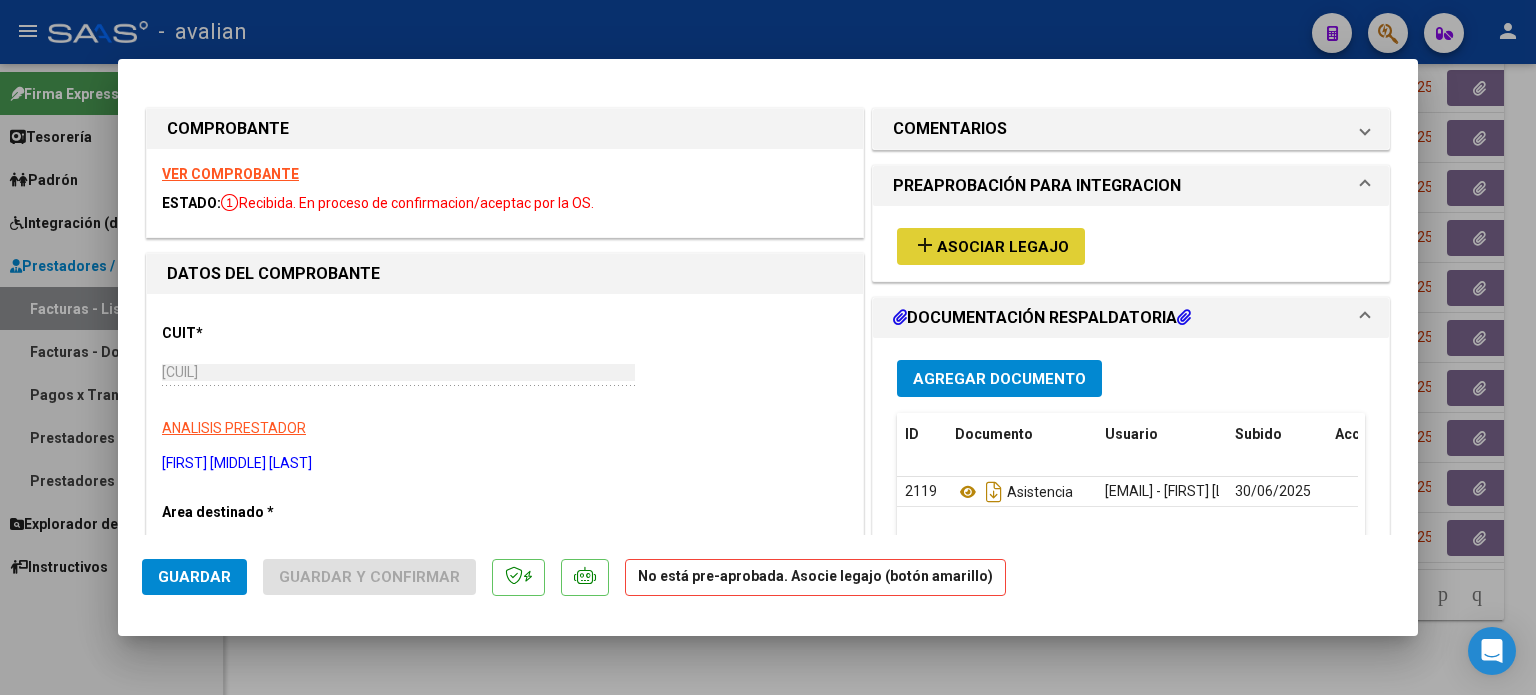 click on "VER COMPROBANTE       ESTADO:   Recibida. En proceso de confirmacion/aceptac por la OS." at bounding box center (505, 193) 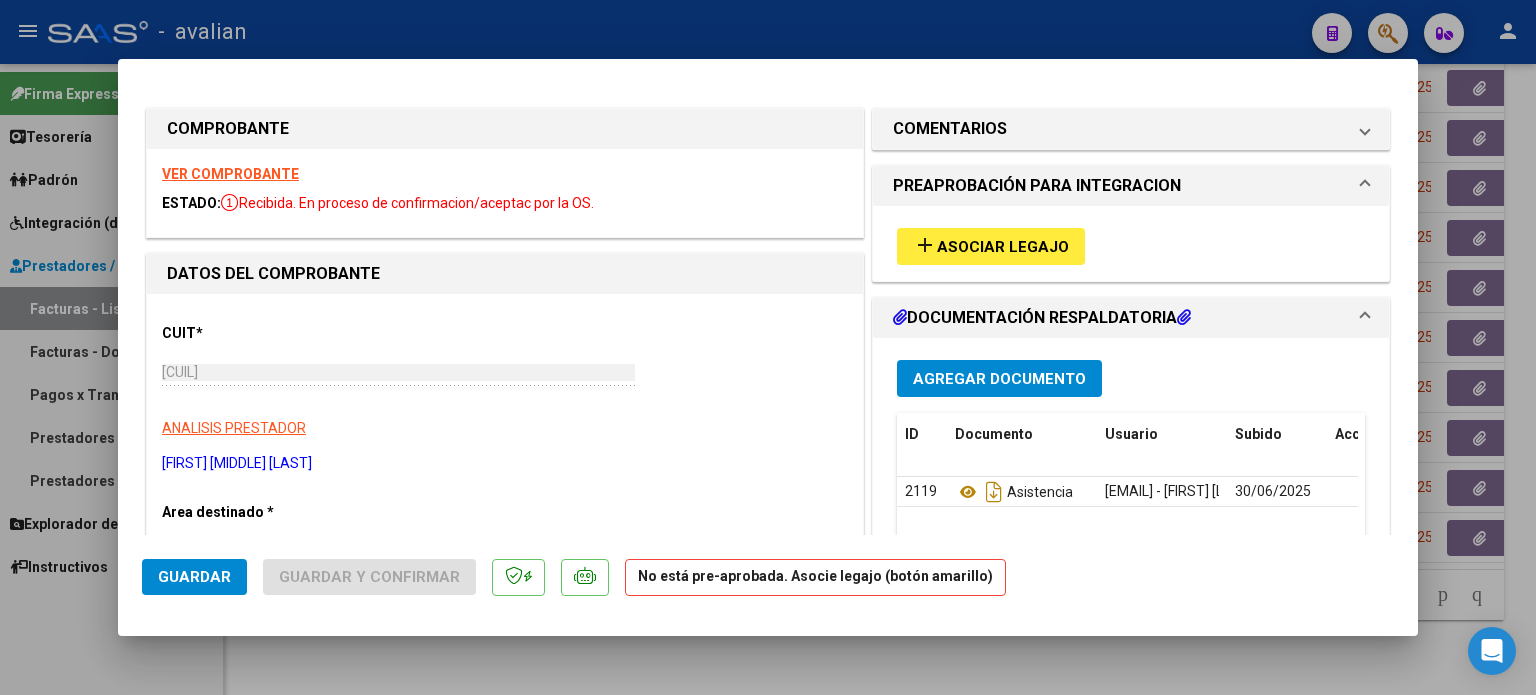 click on "VER COMPROBANTE" at bounding box center [230, 174] 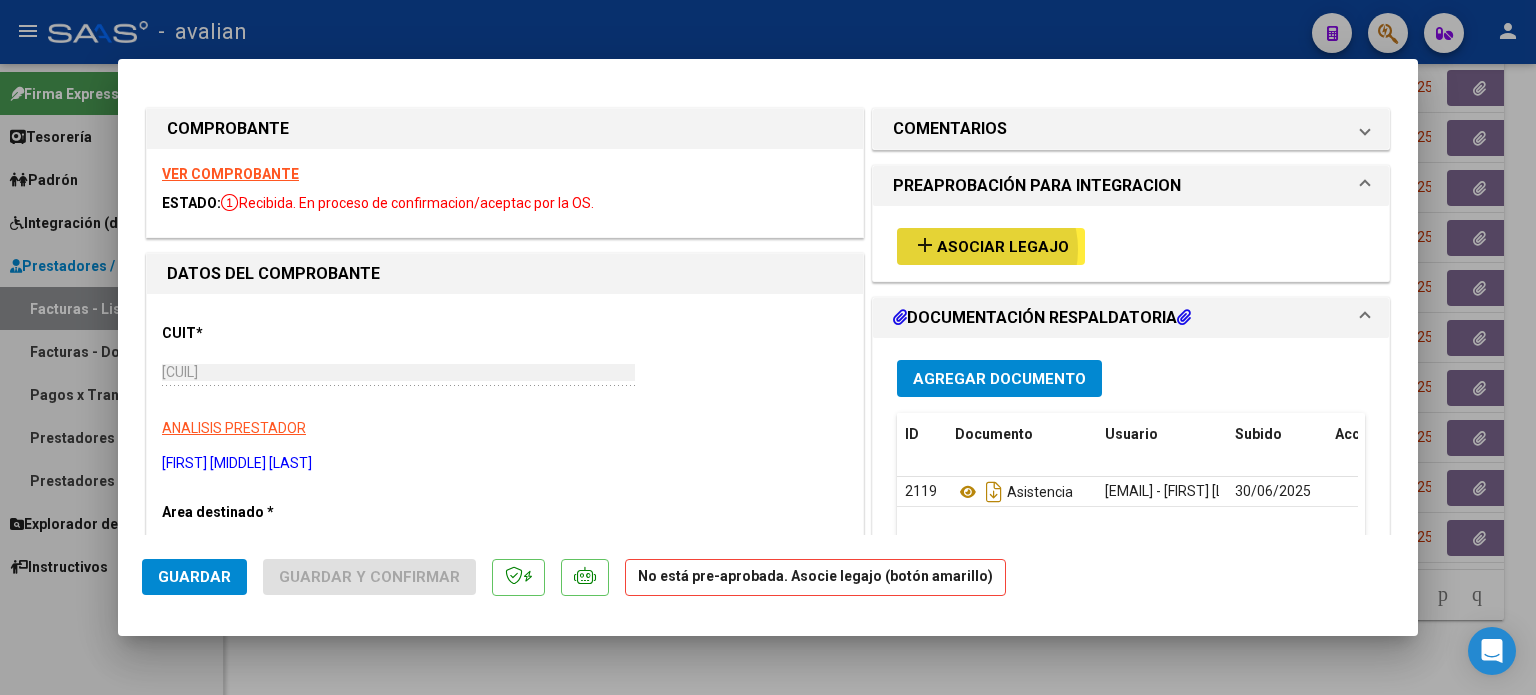 click on "Asociar Legajo" at bounding box center [1003, 247] 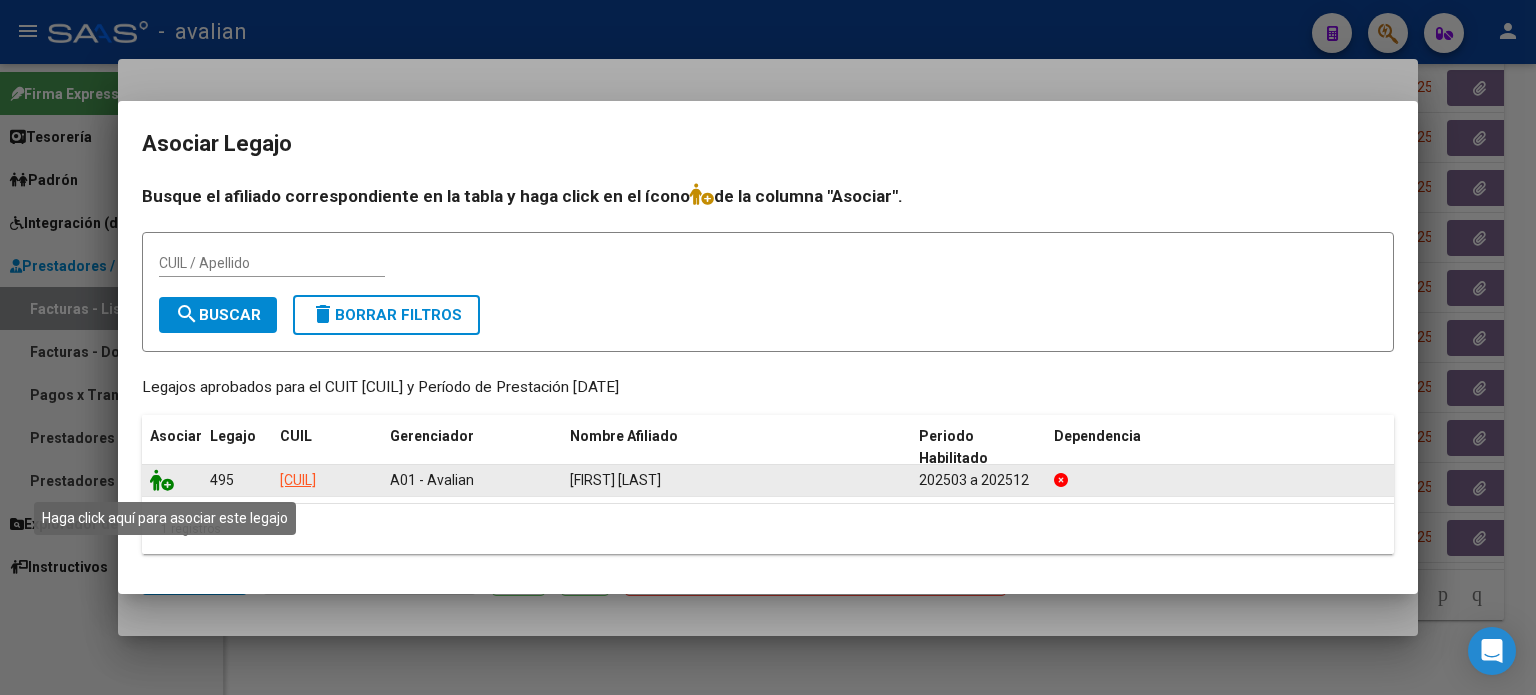 click 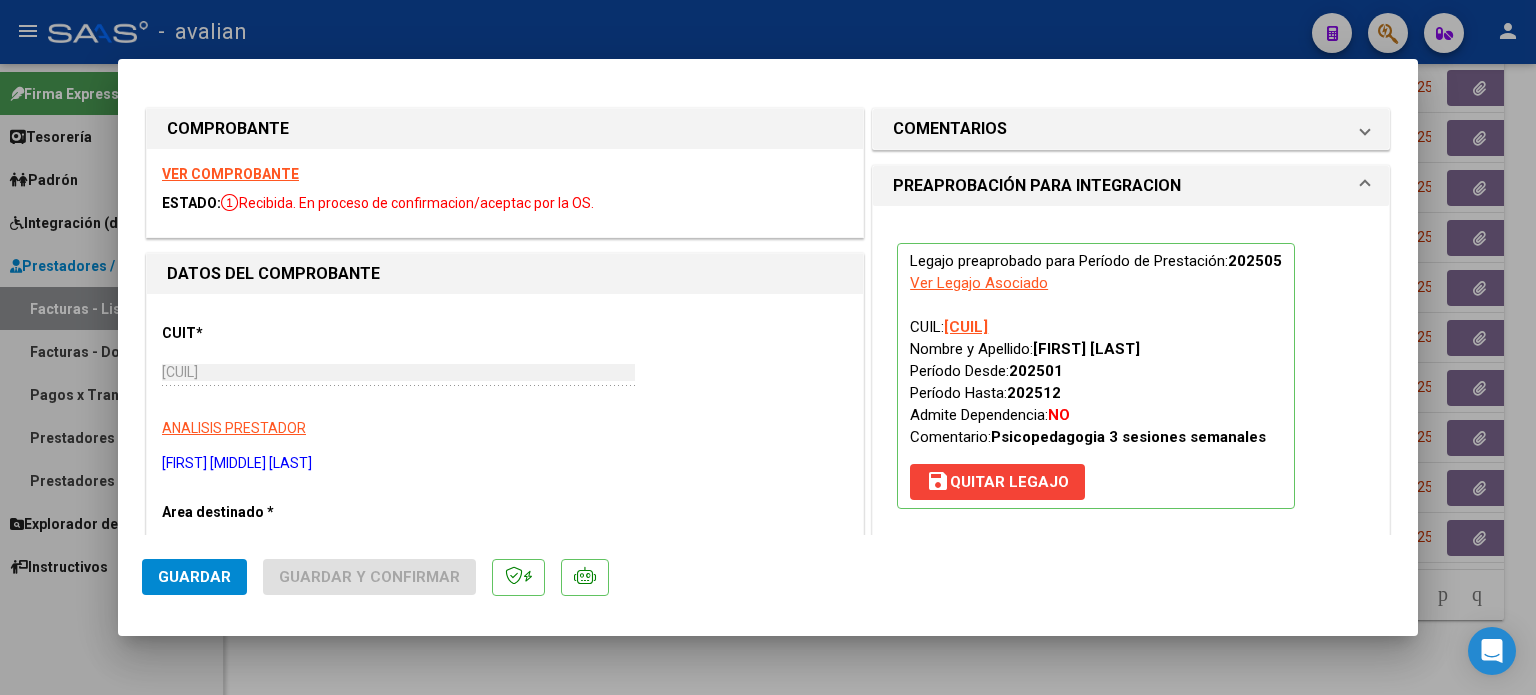 click on "Guardar" 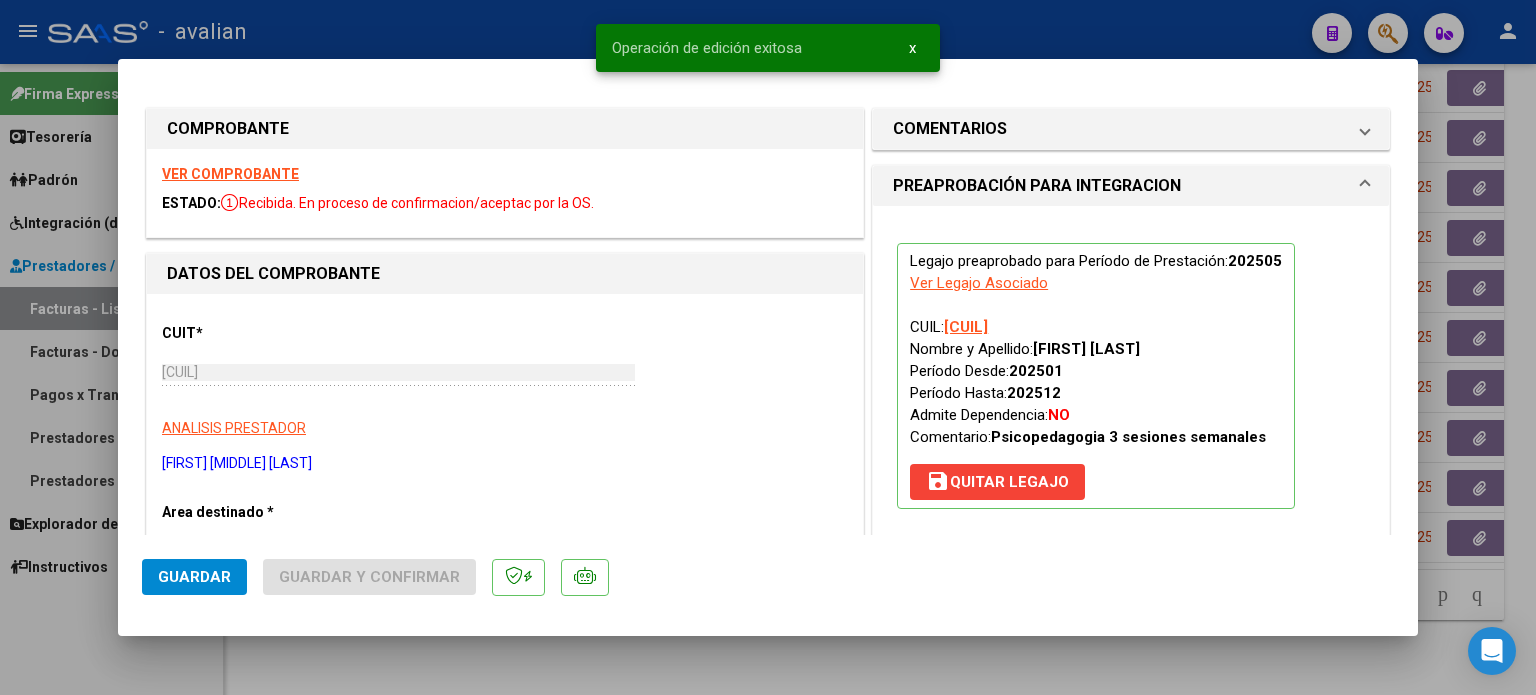 type 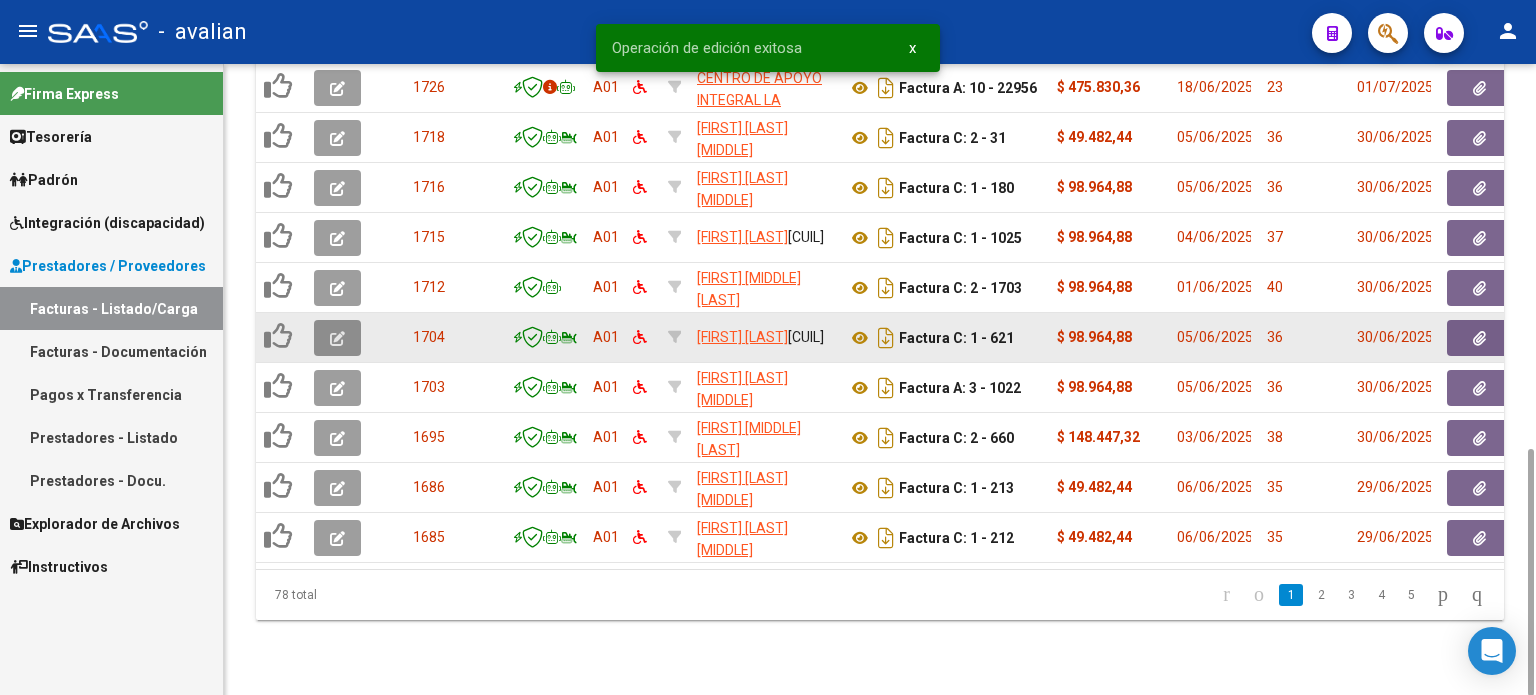 click 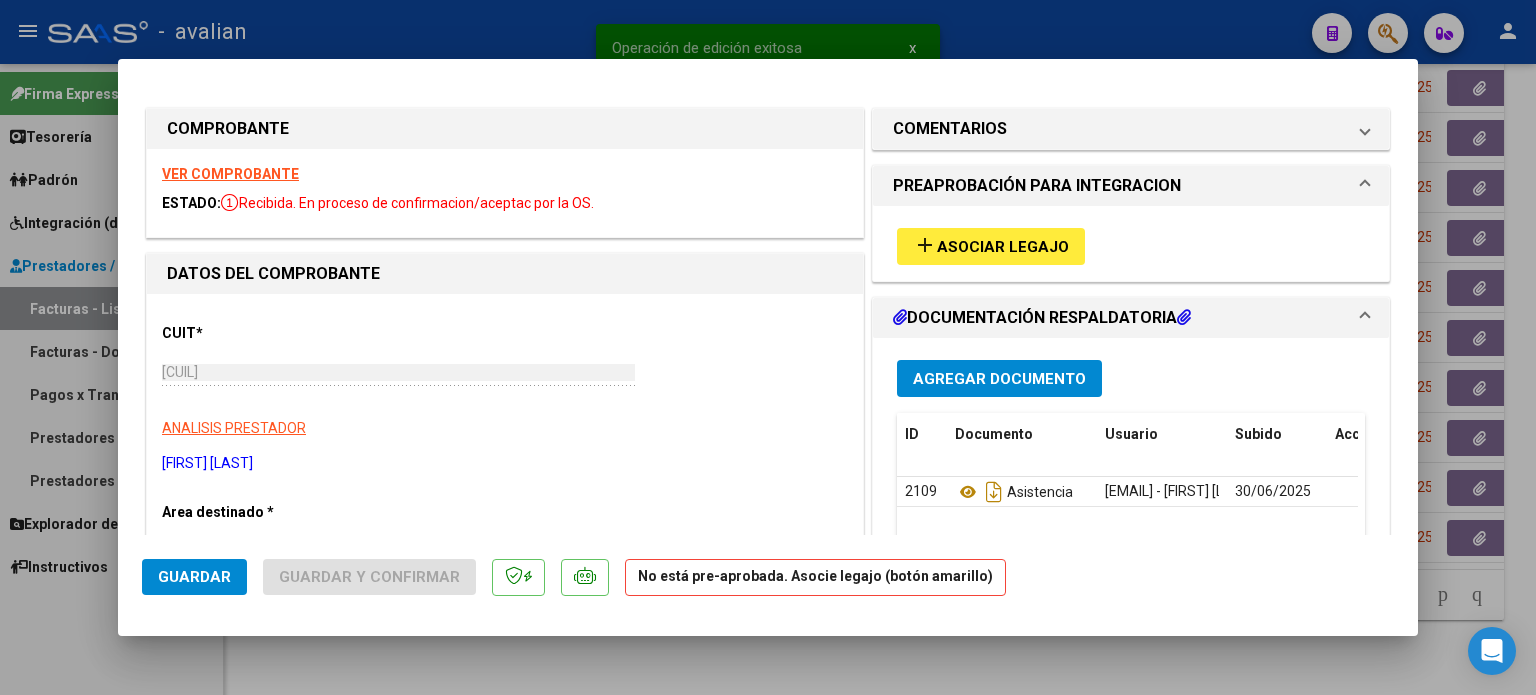 click on "Asociar Legajo" at bounding box center [1003, 247] 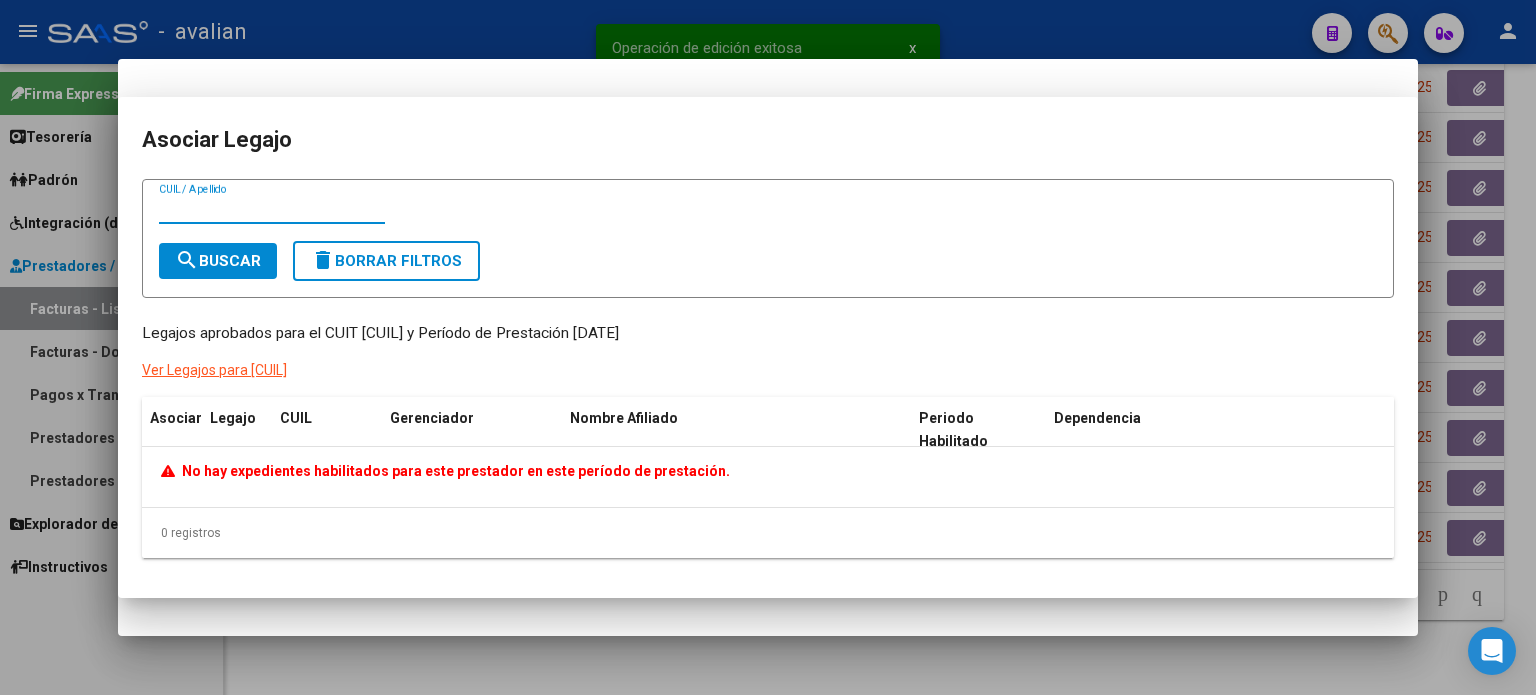 type 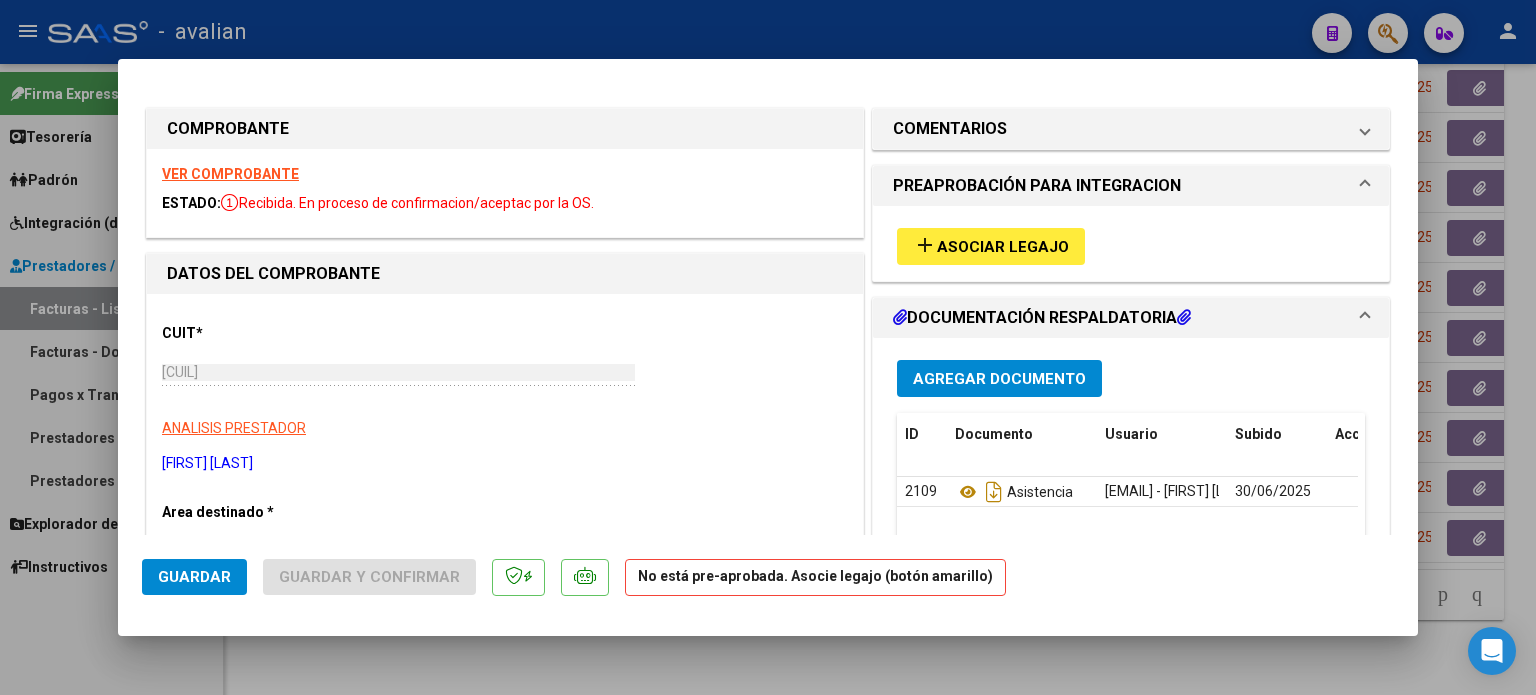 click on "VER COMPROBANTE" at bounding box center (230, 174) 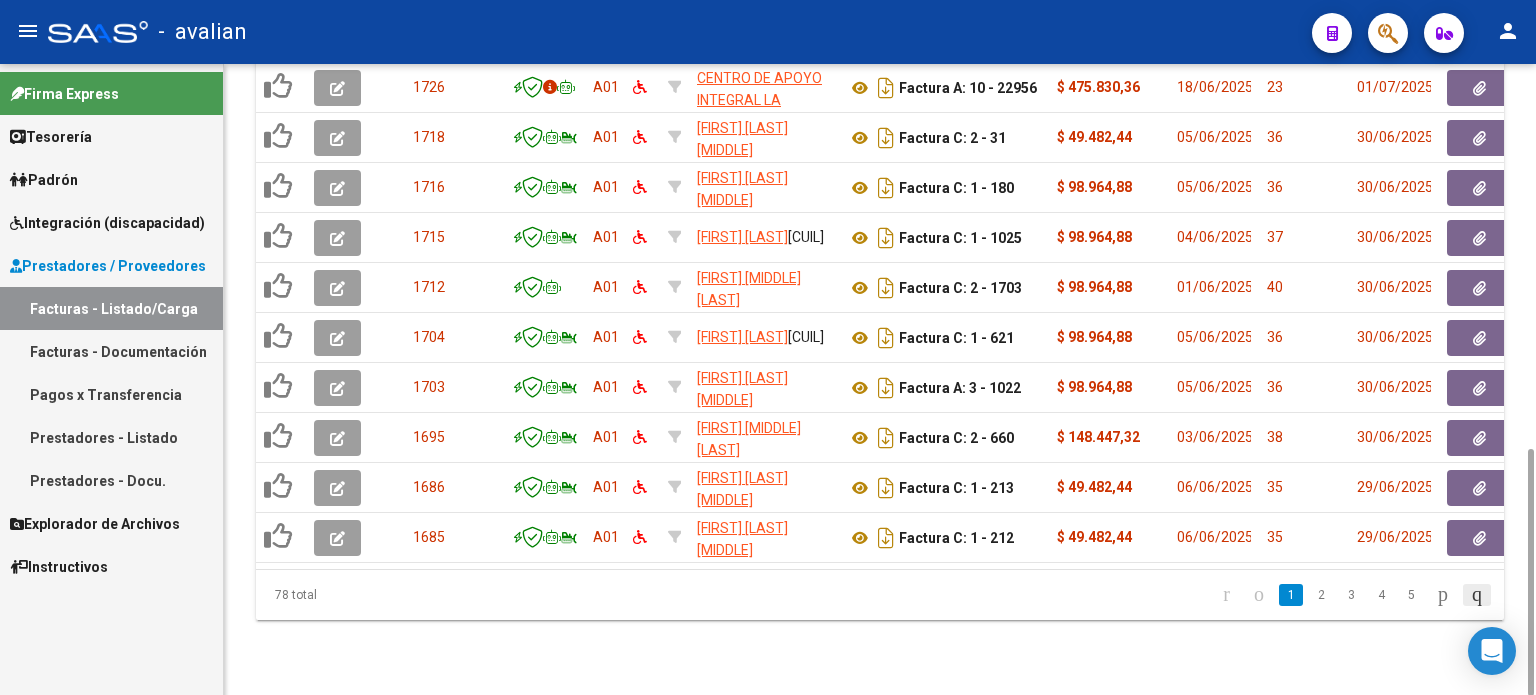 click 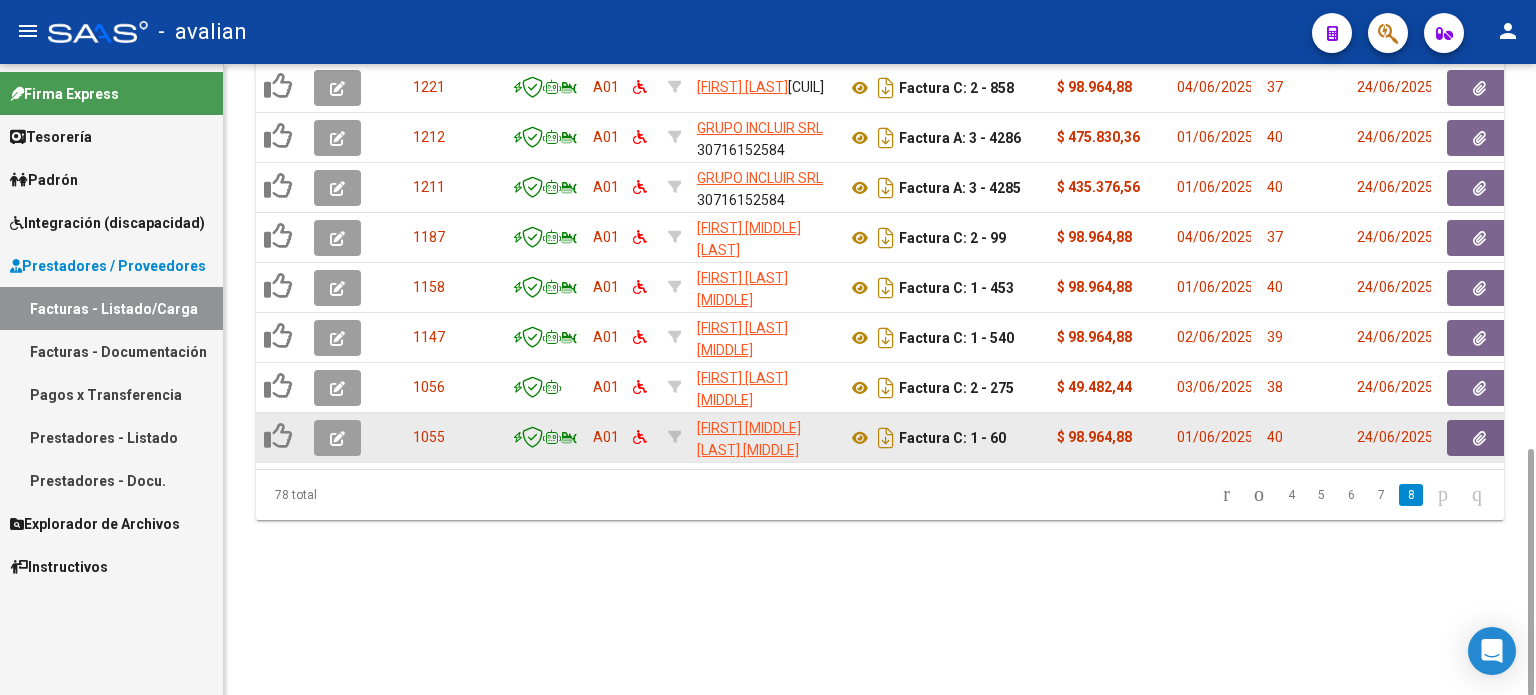 click 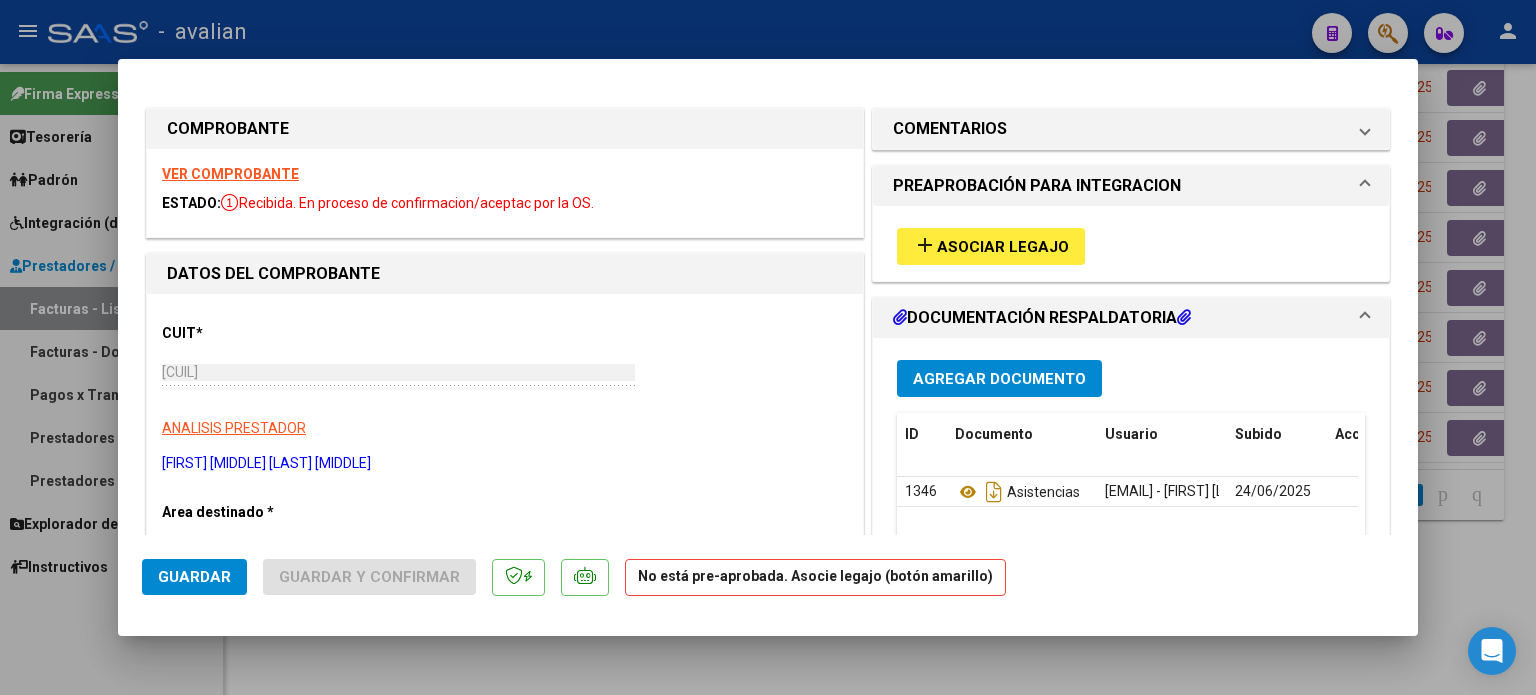 click on "VER COMPROBANTE" at bounding box center (230, 174) 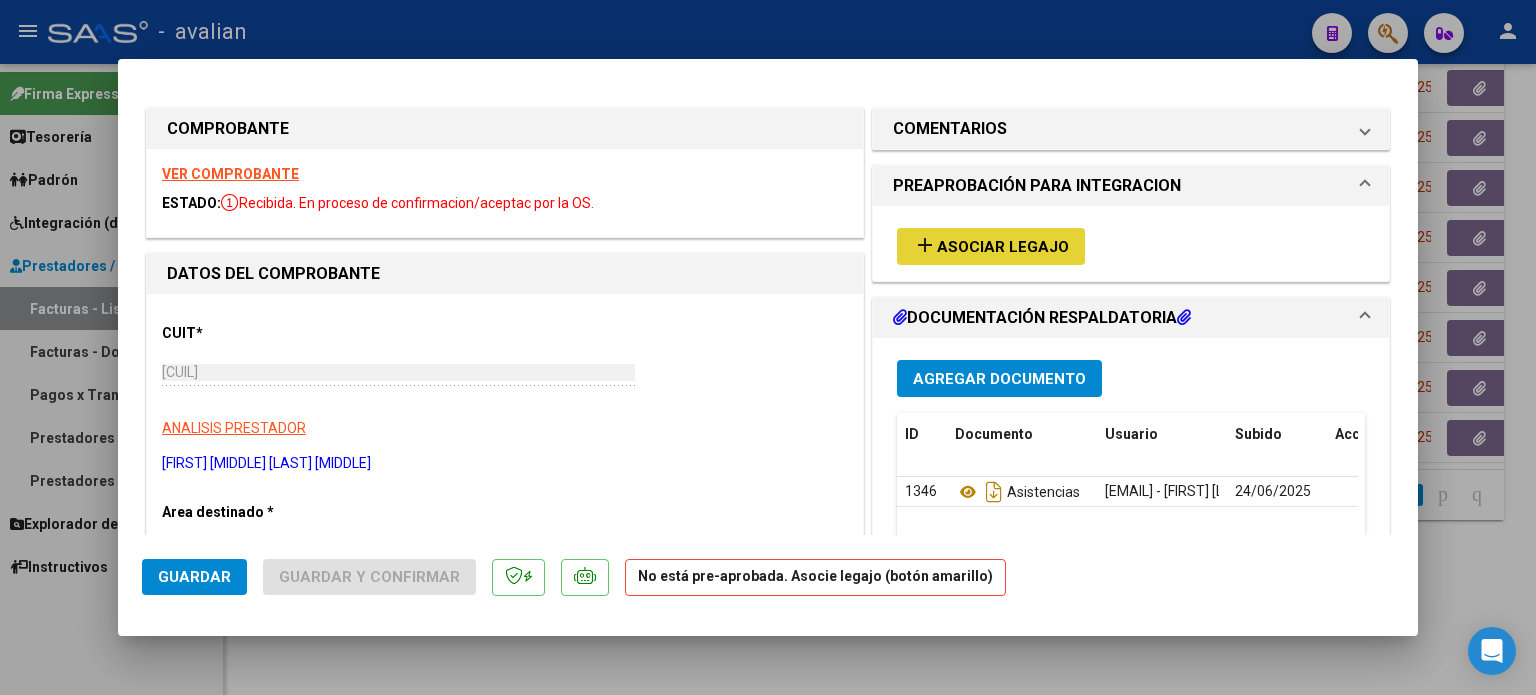 click on "Asociar Legajo" at bounding box center (1003, 247) 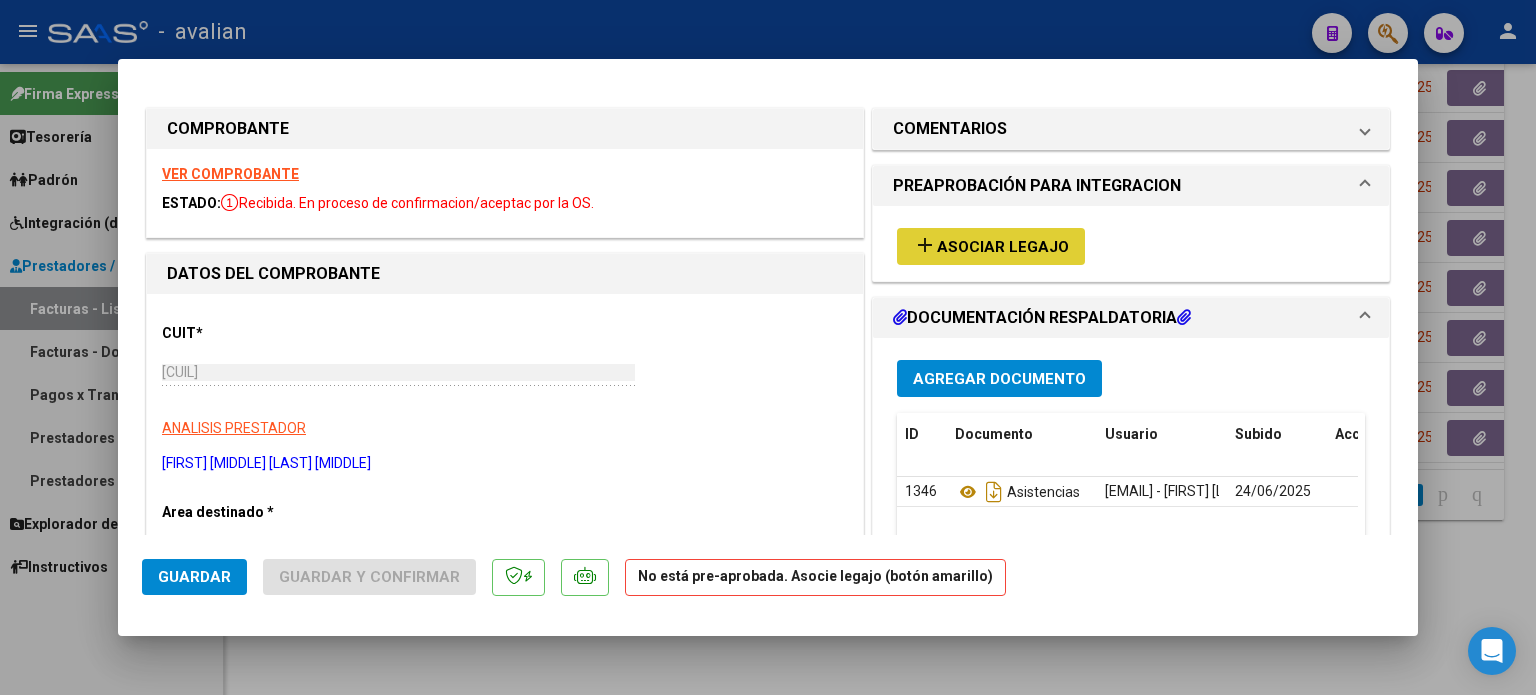 type 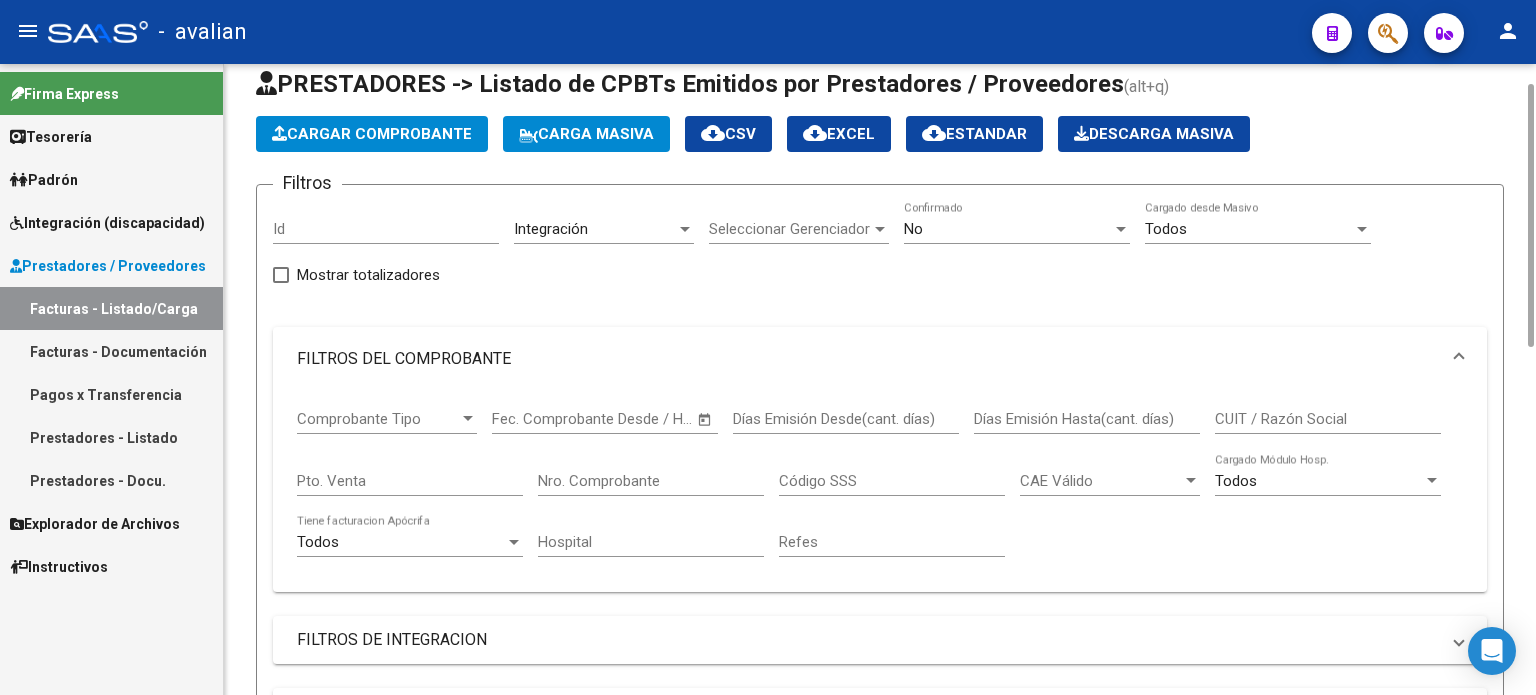 scroll, scrollTop: 451, scrollLeft: 0, axis: vertical 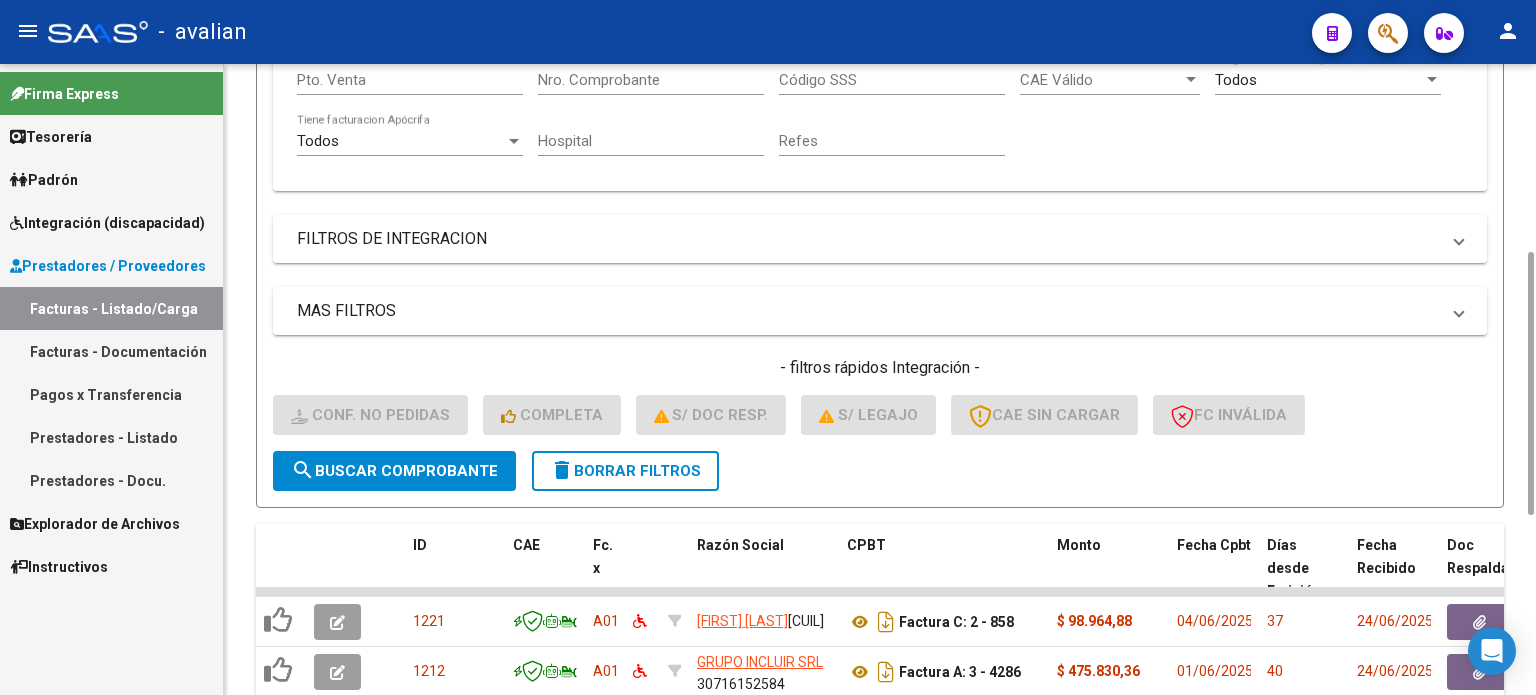 click on "delete  Borrar Filtros" 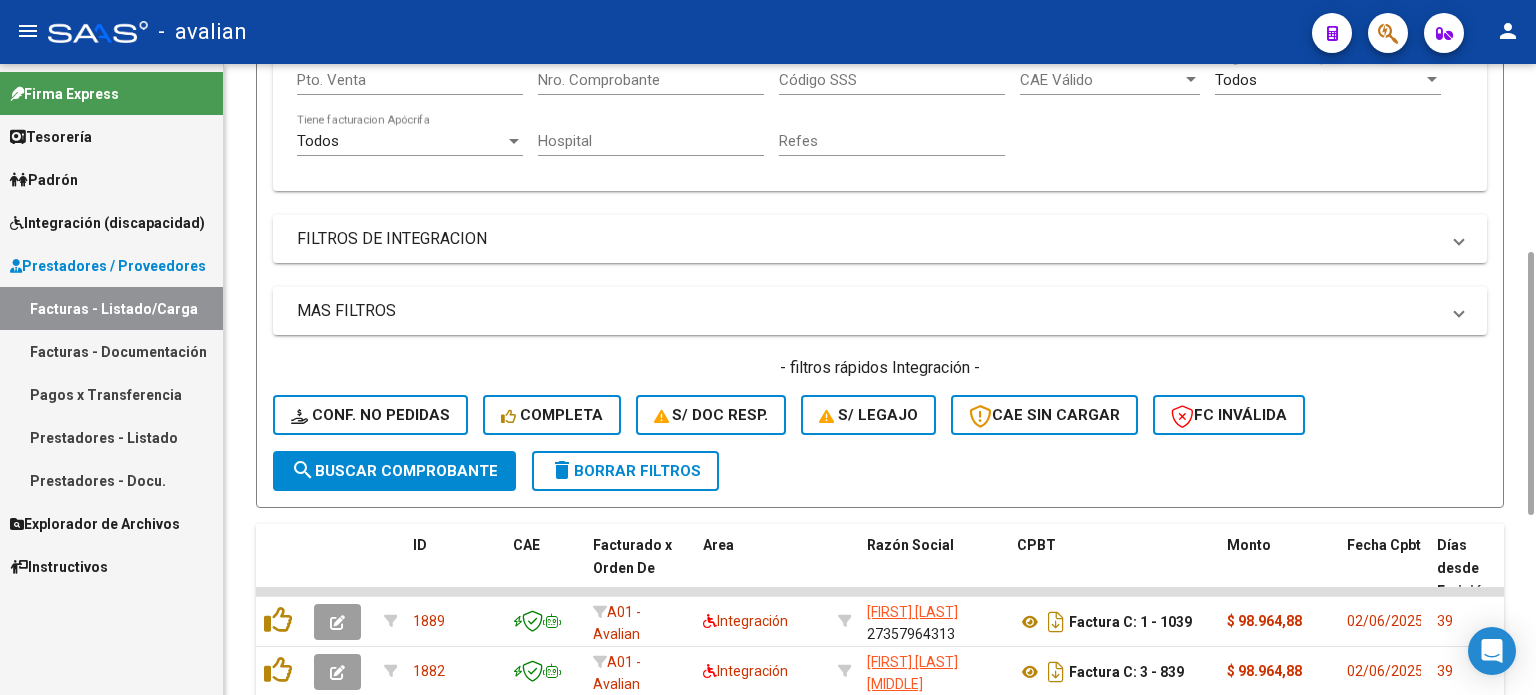 scroll, scrollTop: 584, scrollLeft: 0, axis: vertical 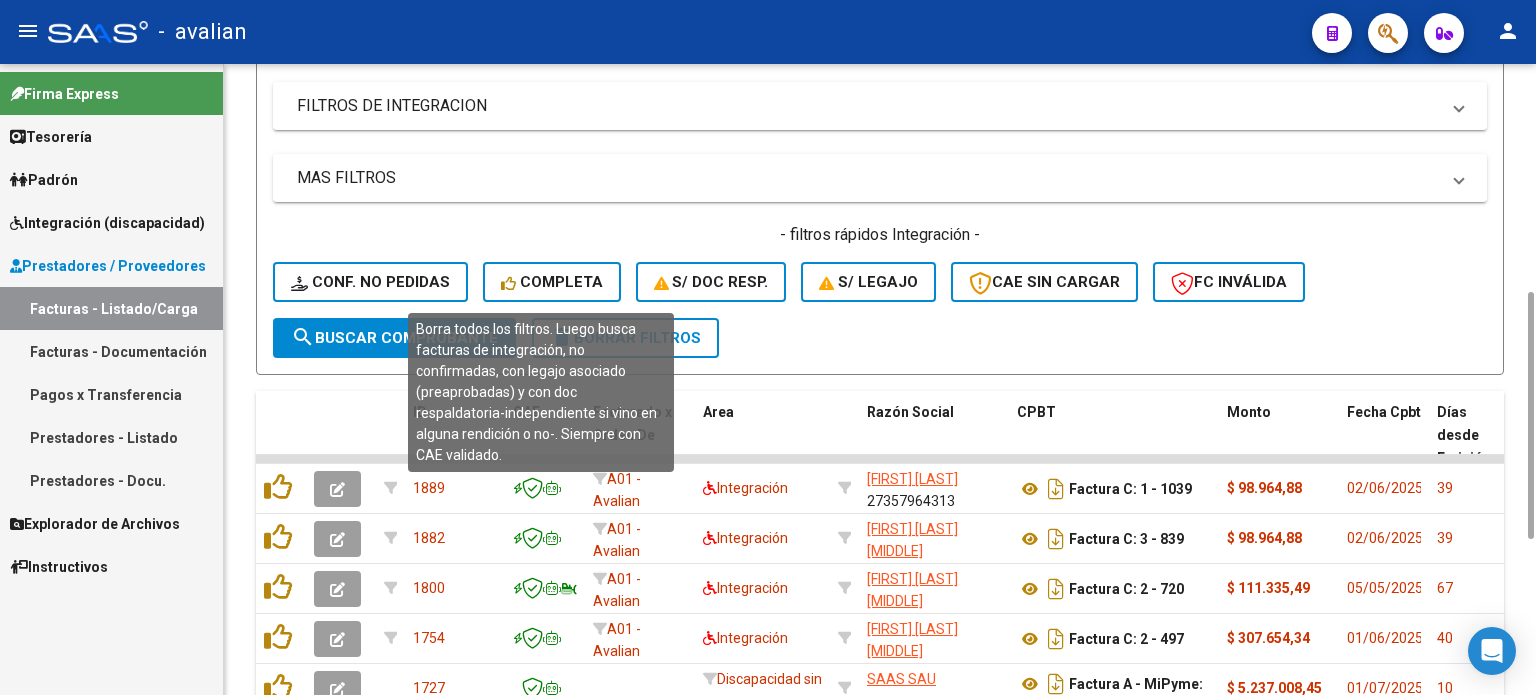click on "Completa" 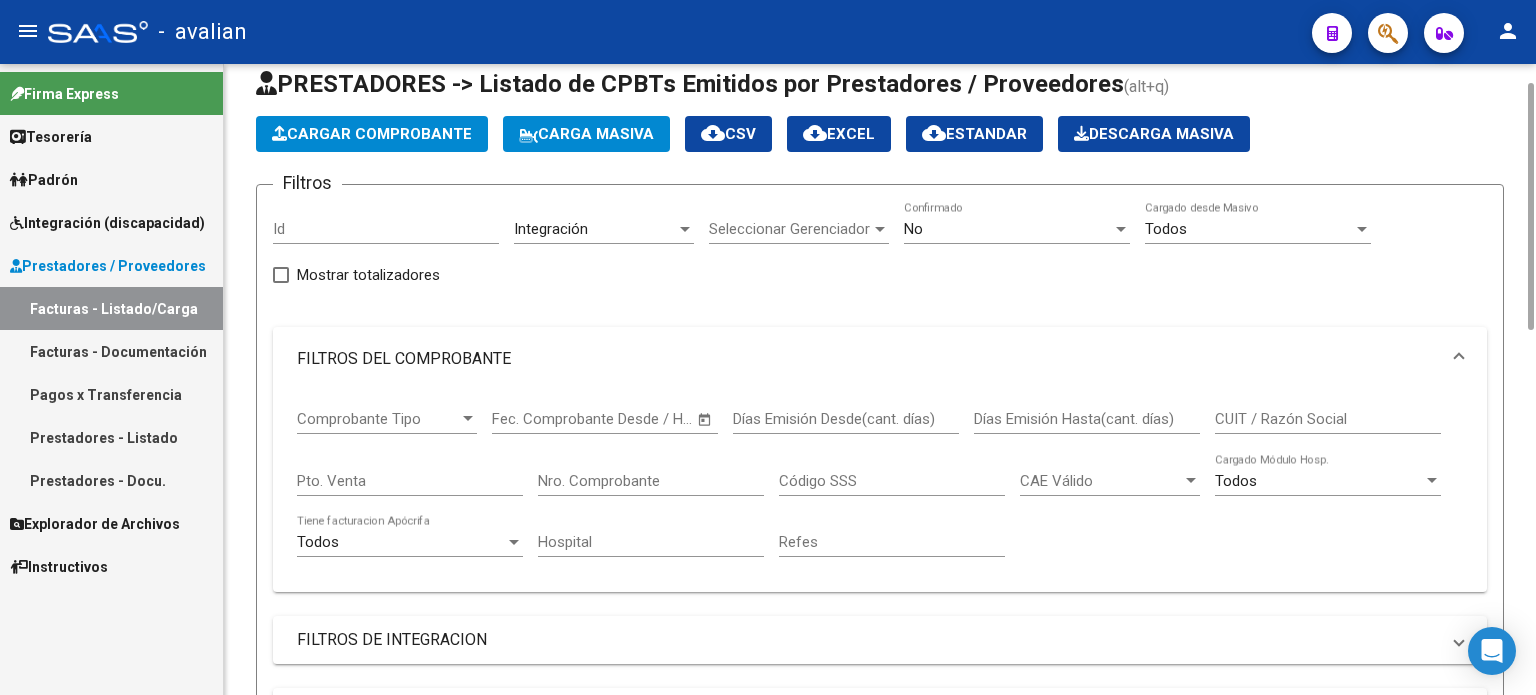 scroll, scrollTop: 0, scrollLeft: 0, axis: both 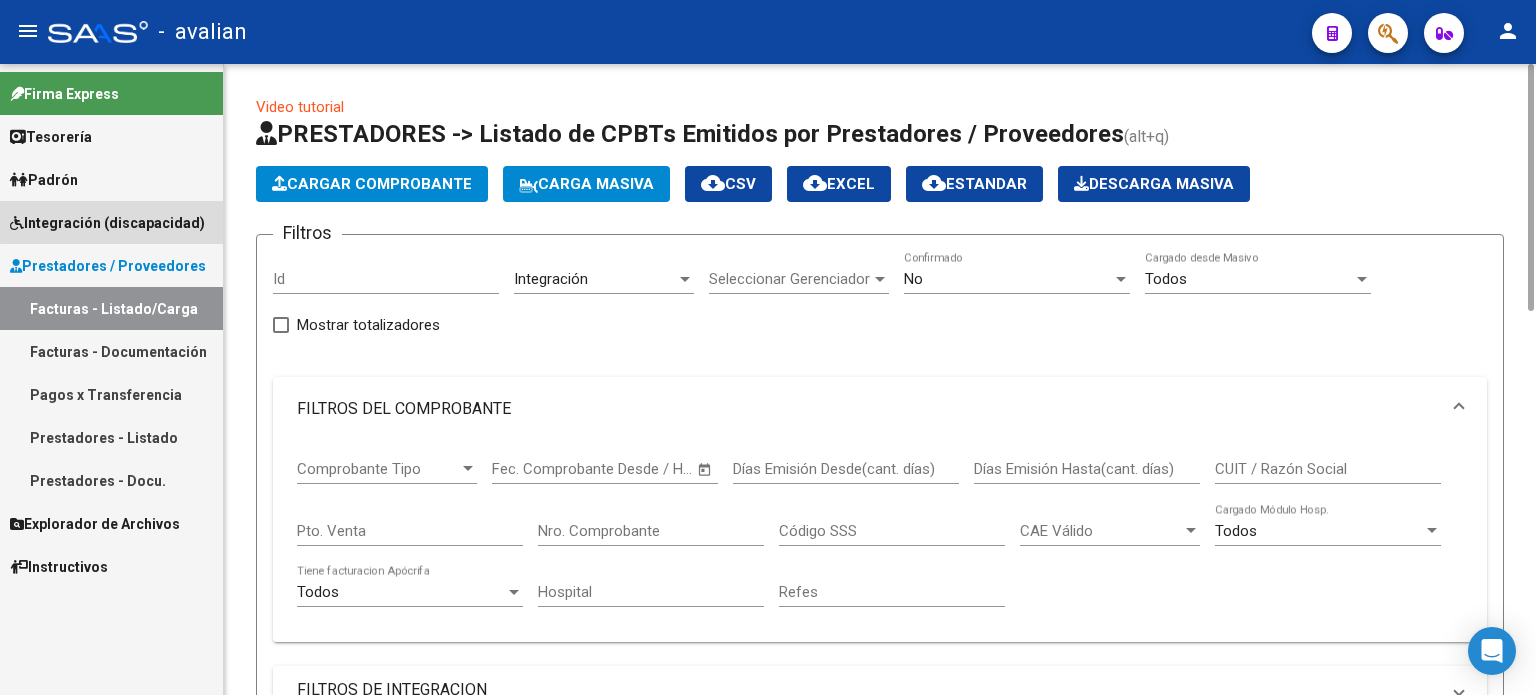 click on "Integración (discapacidad)" at bounding box center [107, 223] 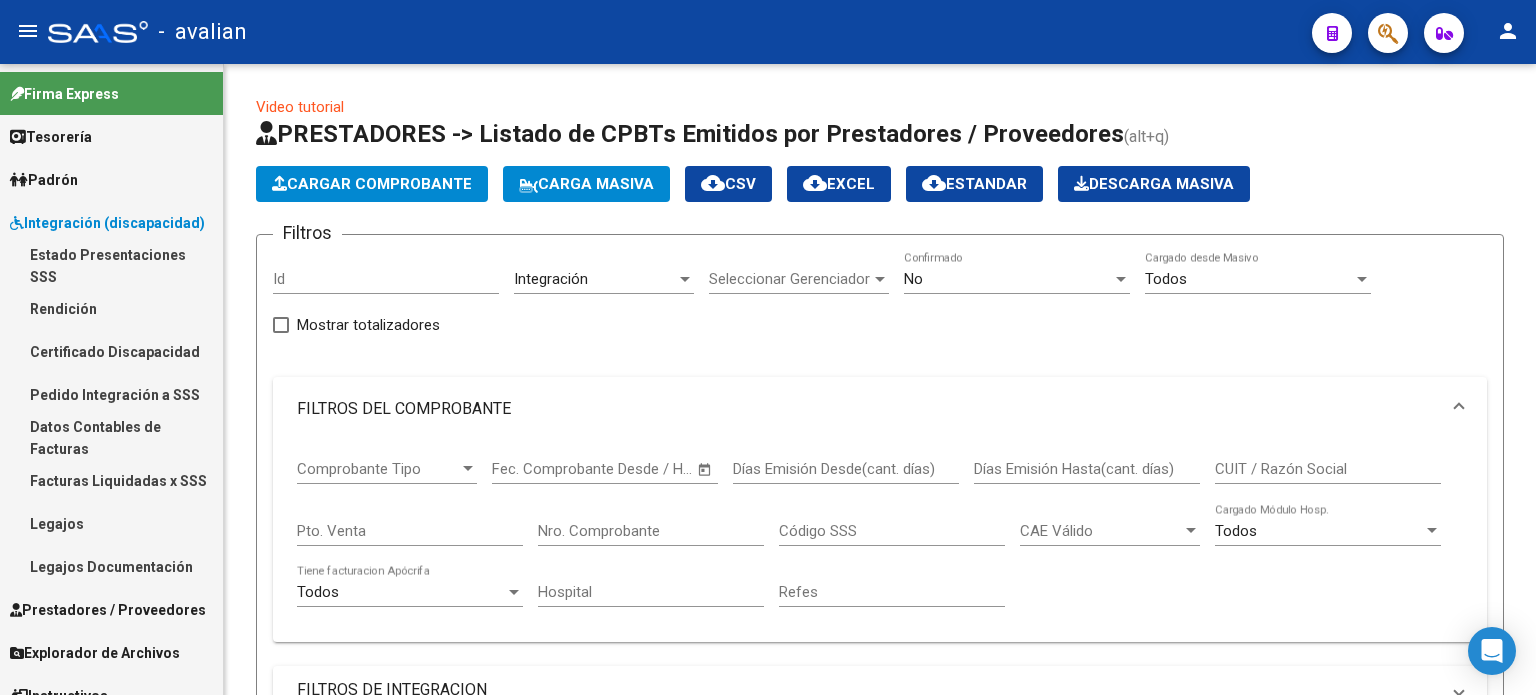 click on "Pedido Integración a SSS" at bounding box center (111, 394) 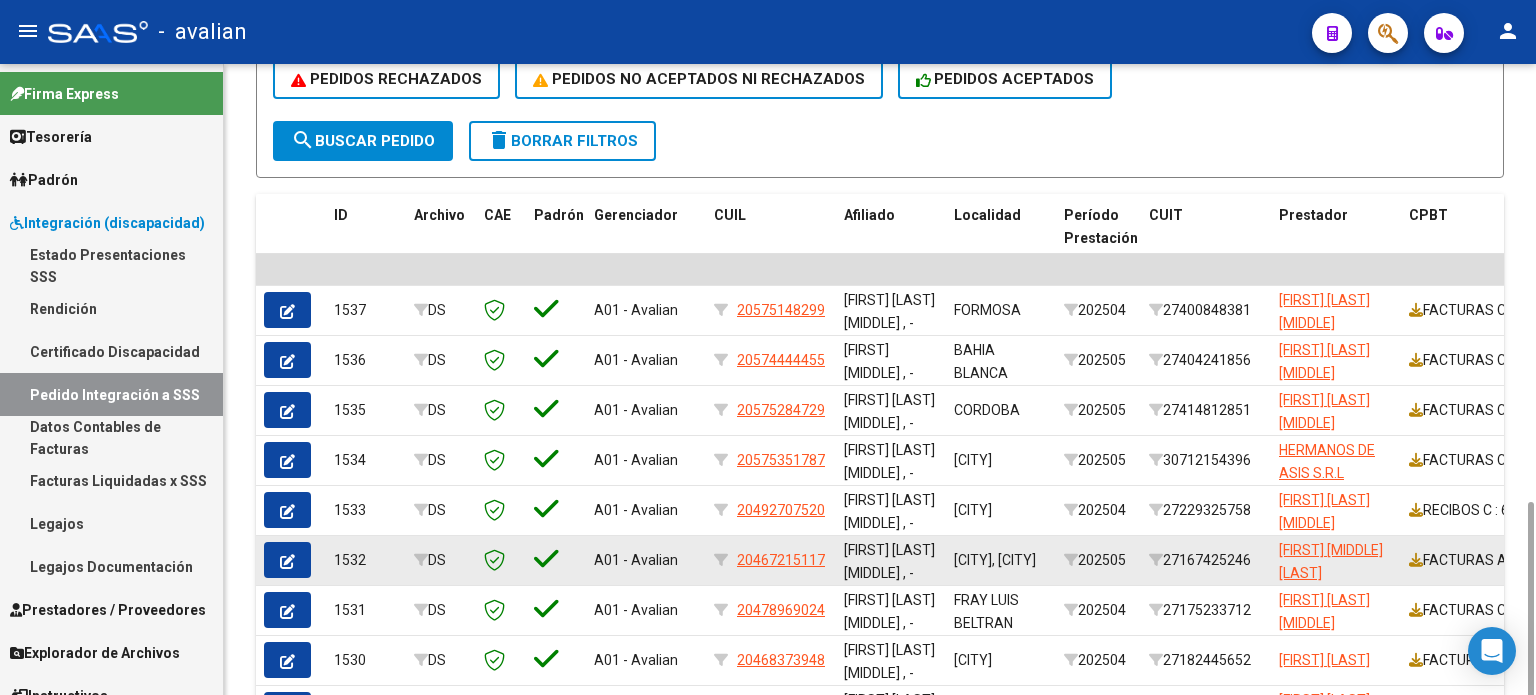 scroll, scrollTop: 668, scrollLeft: 0, axis: vertical 